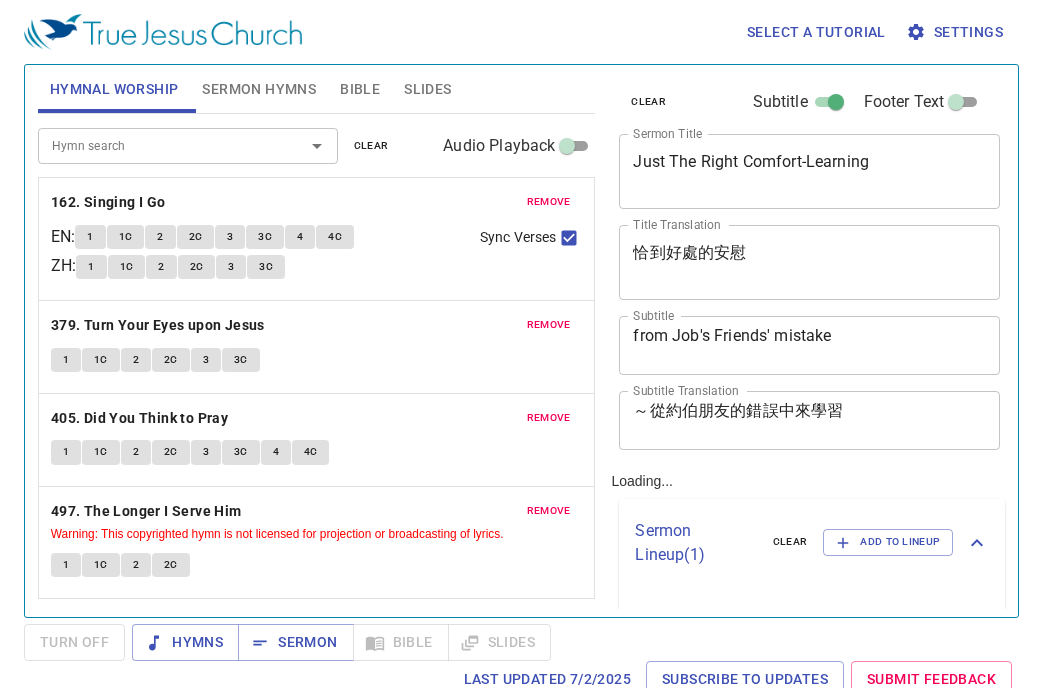 scroll, scrollTop: 0, scrollLeft: 0, axis: both 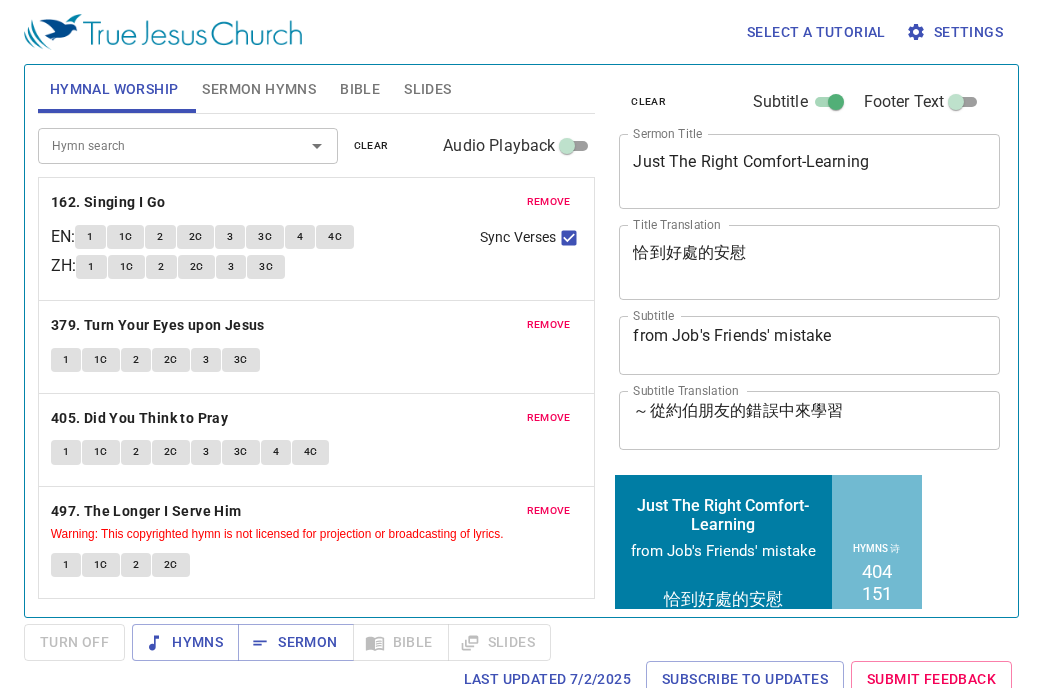 click on "clear" at bounding box center (371, 146) 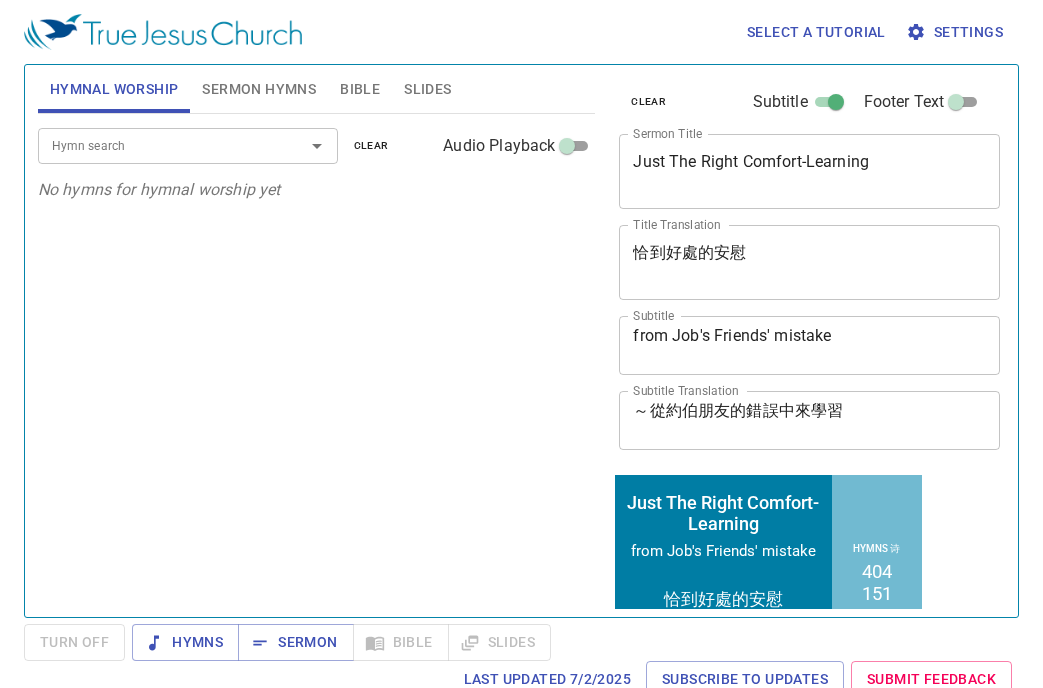 click on "Just The Right Comfort-Learning" at bounding box center (809, 171) 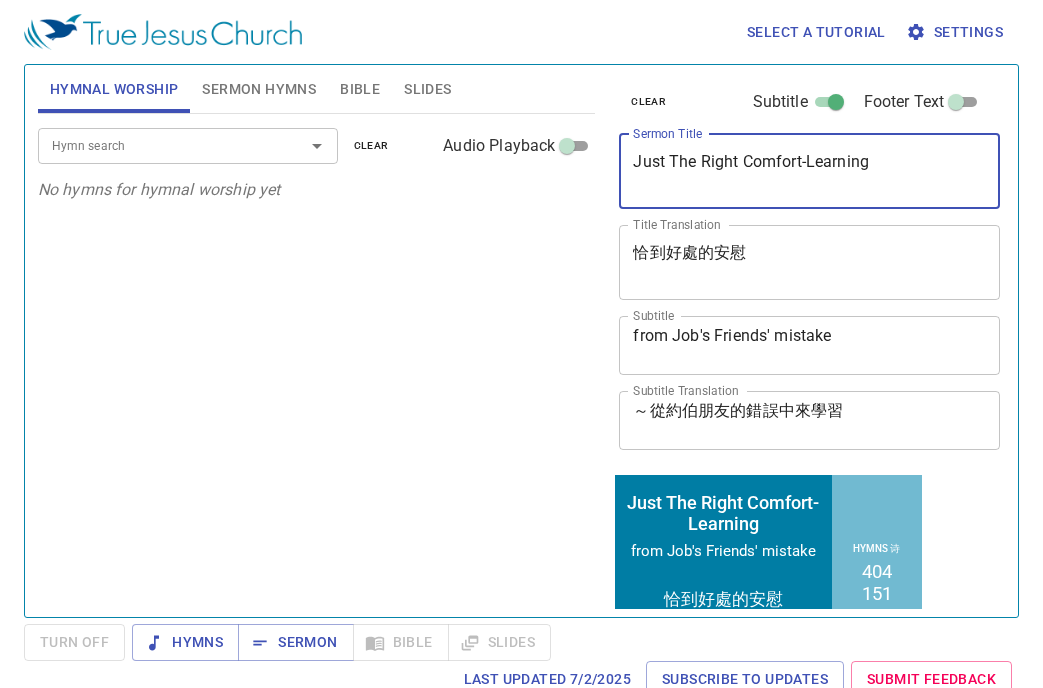 click on "Just The Right Comfort-Learning" at bounding box center [809, 171] 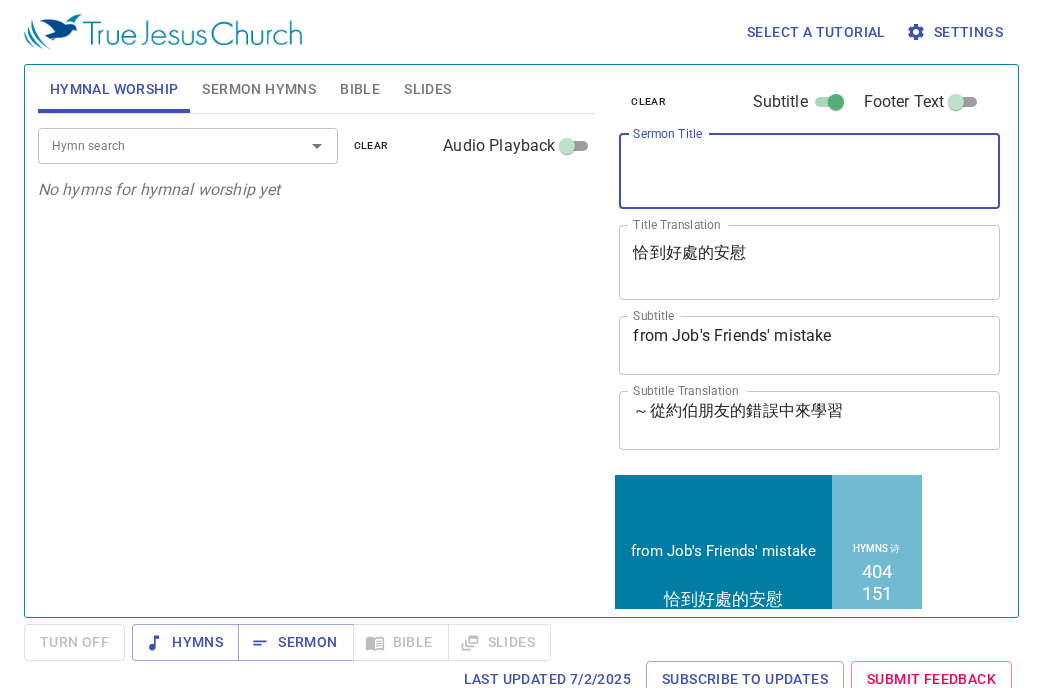type 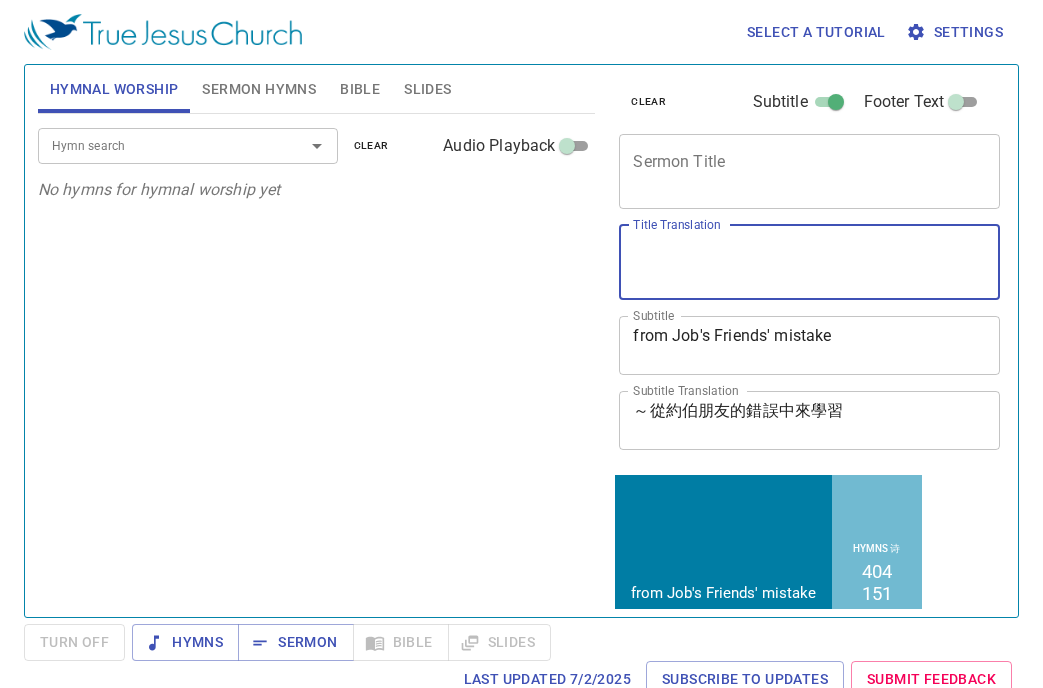 type 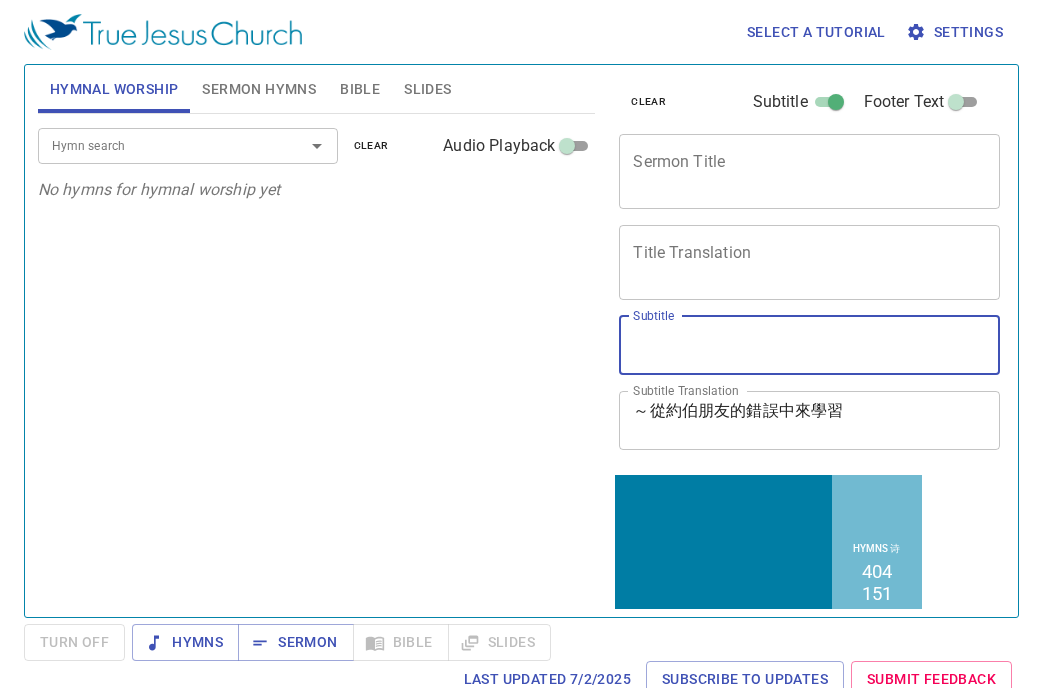 type 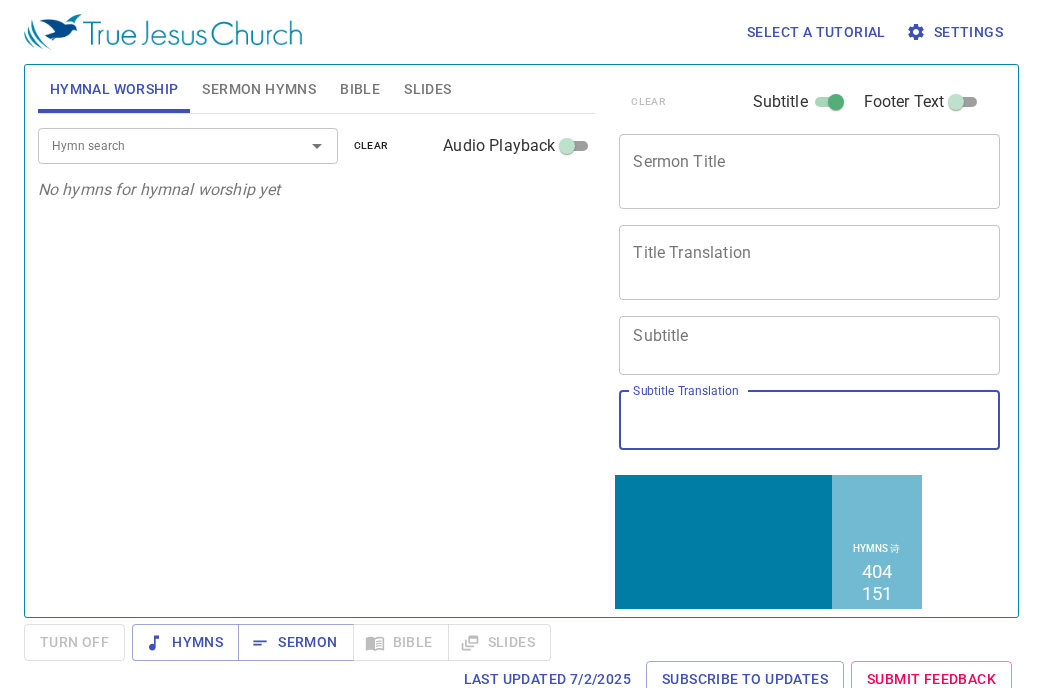 type 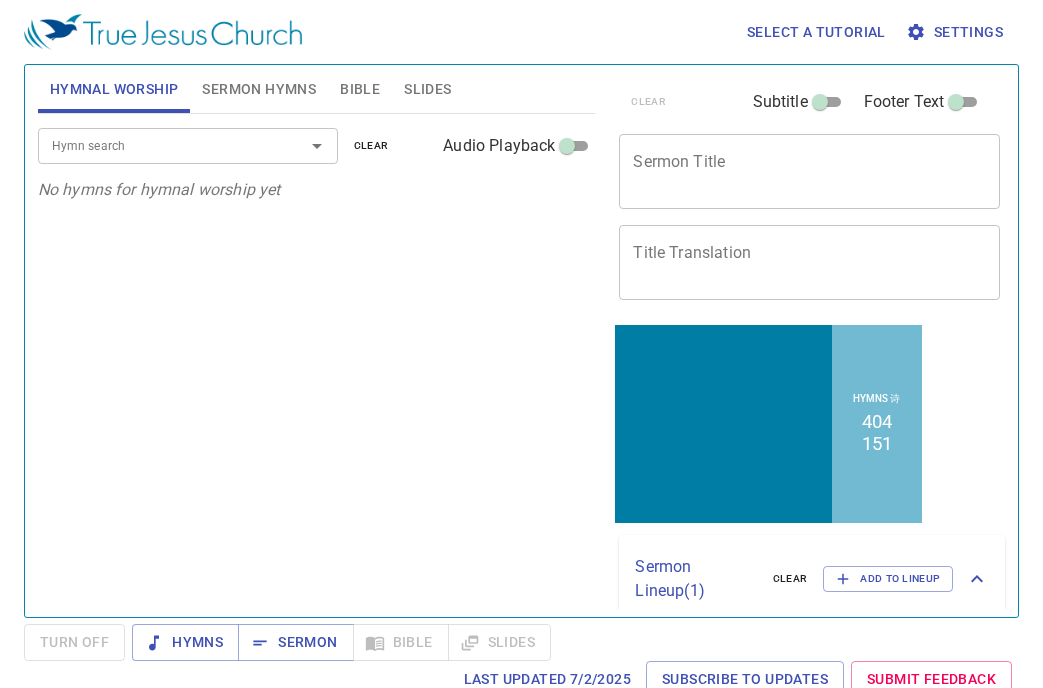 click on "Sermon Hymns" at bounding box center (259, 89) 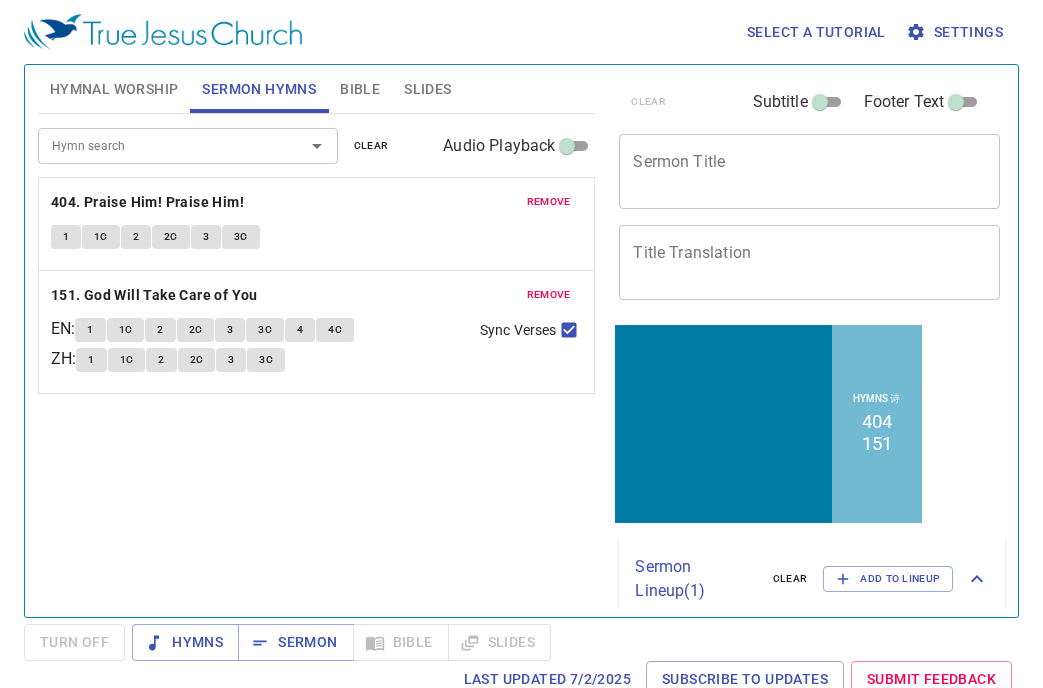 click on "clear" at bounding box center (371, 146) 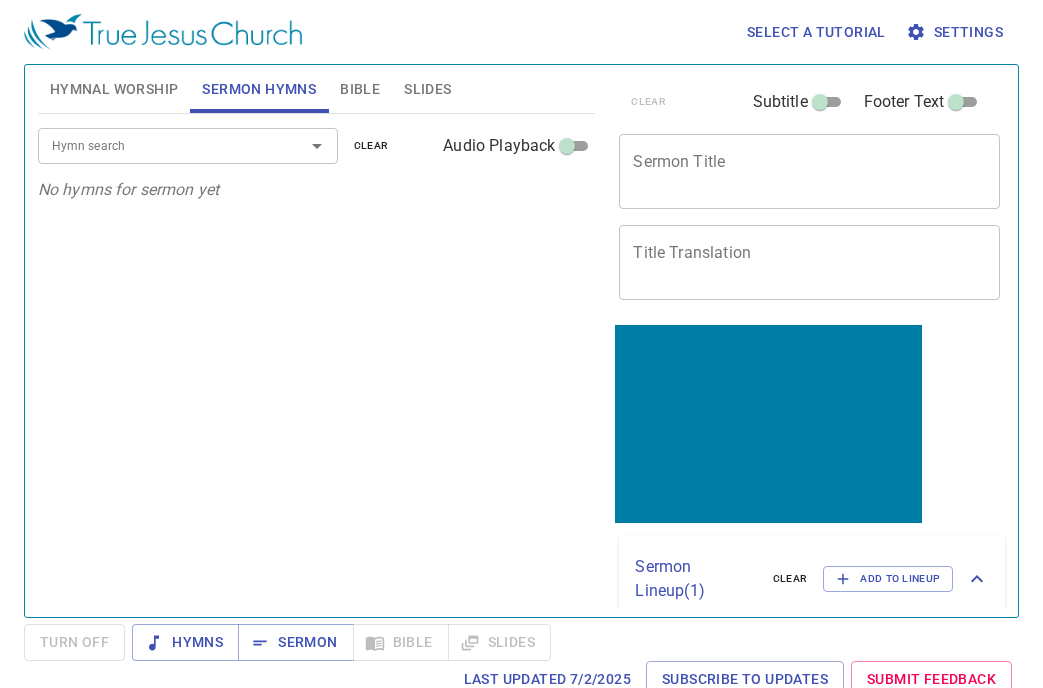 click on "Hymnal Worship" at bounding box center (114, 89) 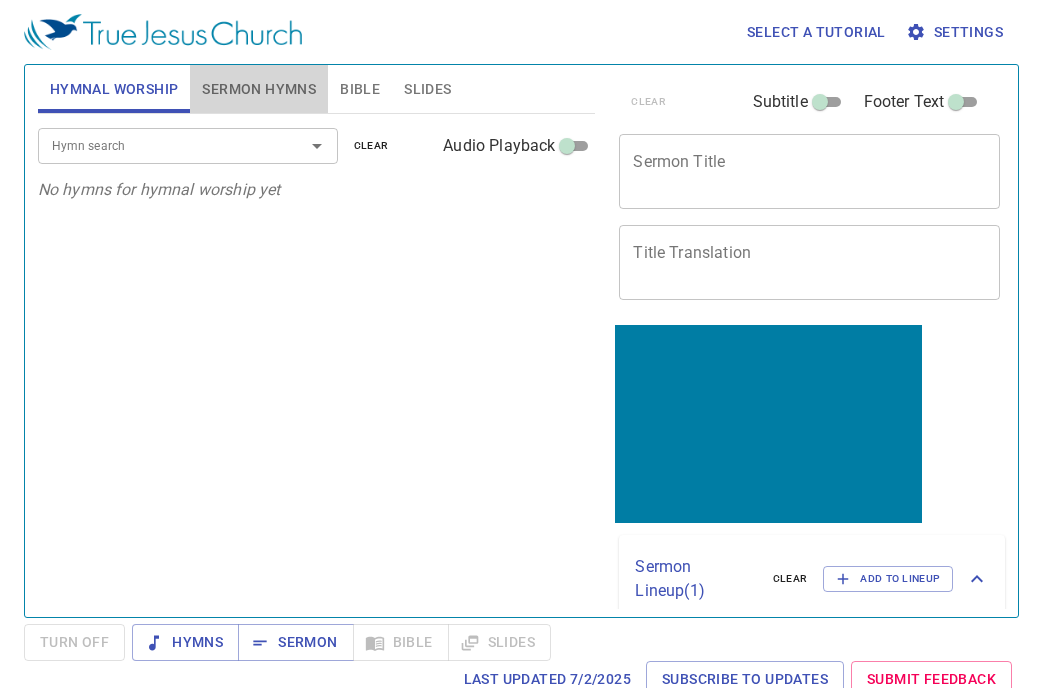 click on "Sermon Hymns" at bounding box center (259, 89) 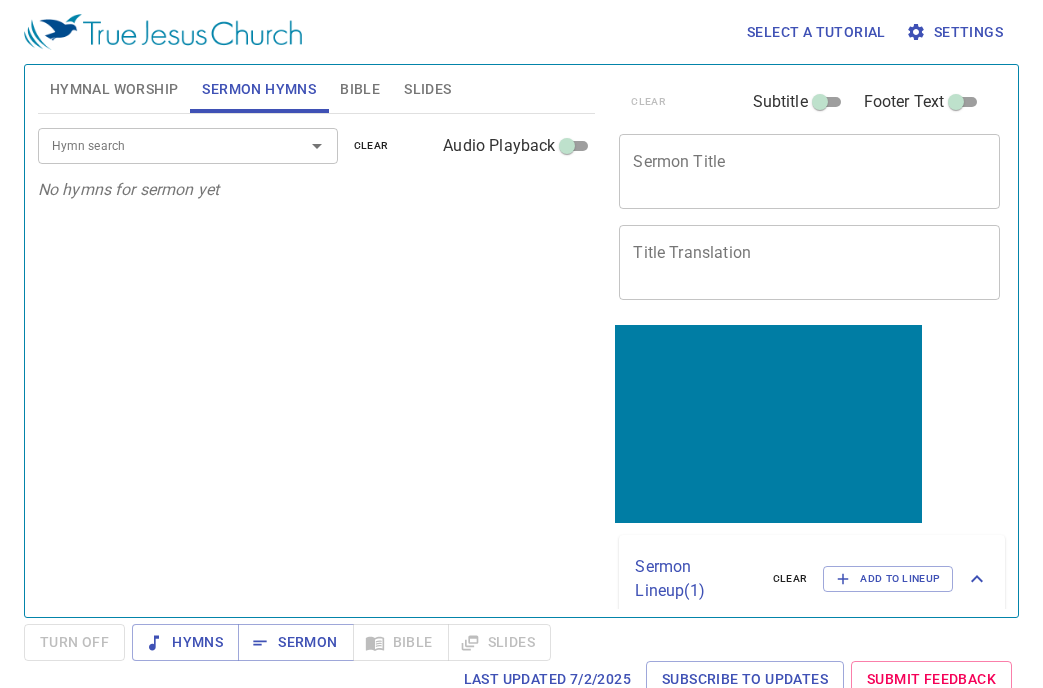 click on "Bible" at bounding box center [360, 89] 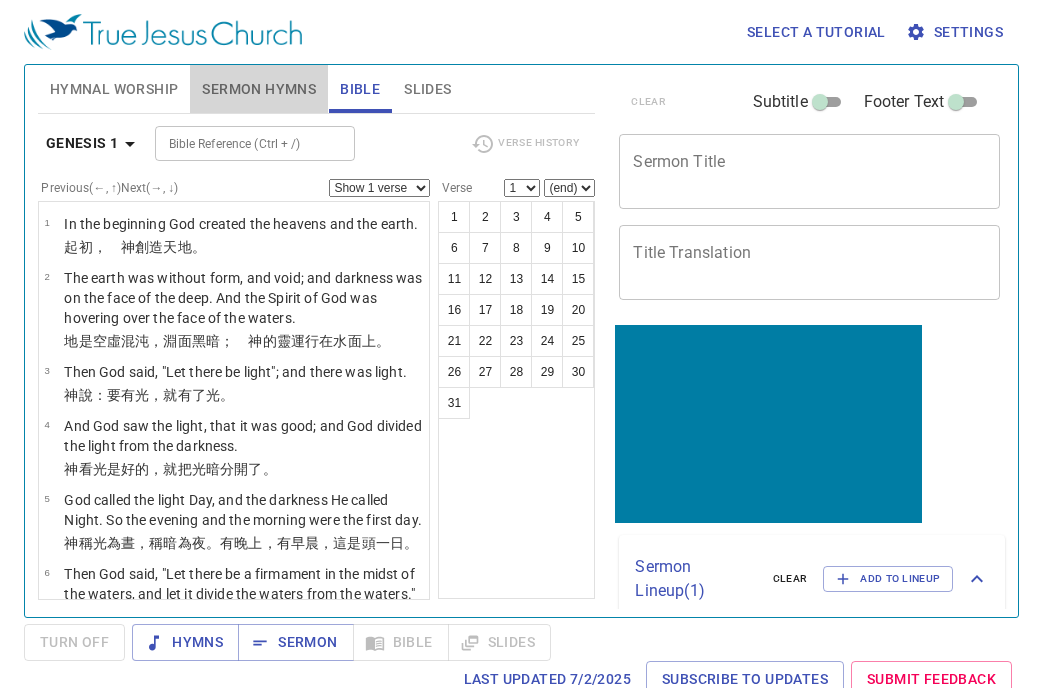 click on "Sermon Hymns" at bounding box center (259, 89) 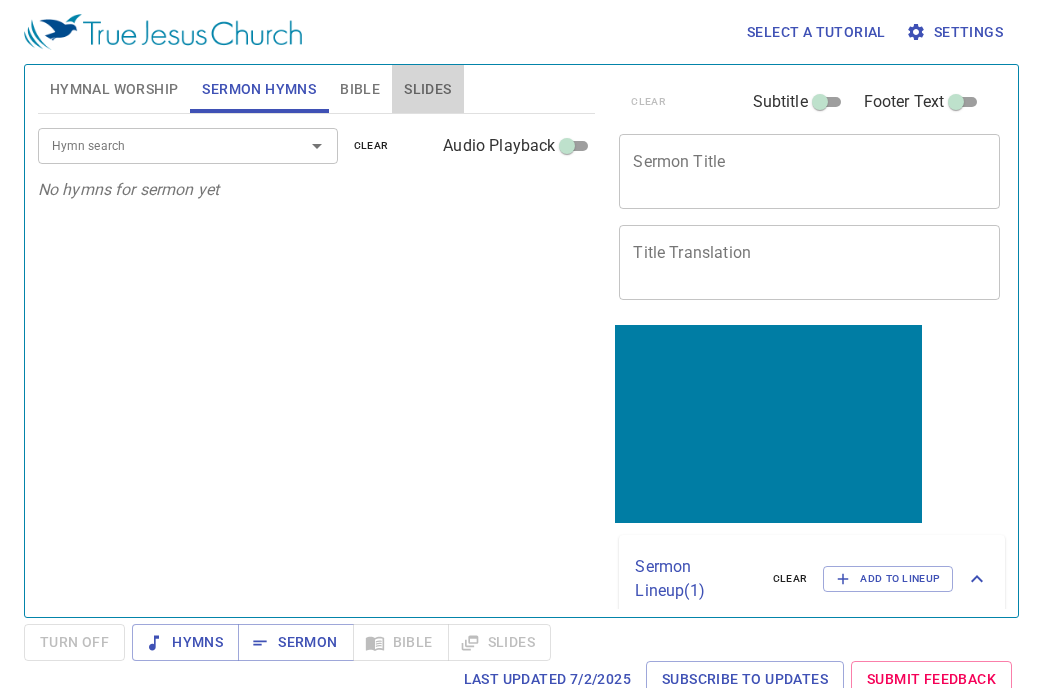 click on "Slides" at bounding box center [427, 89] 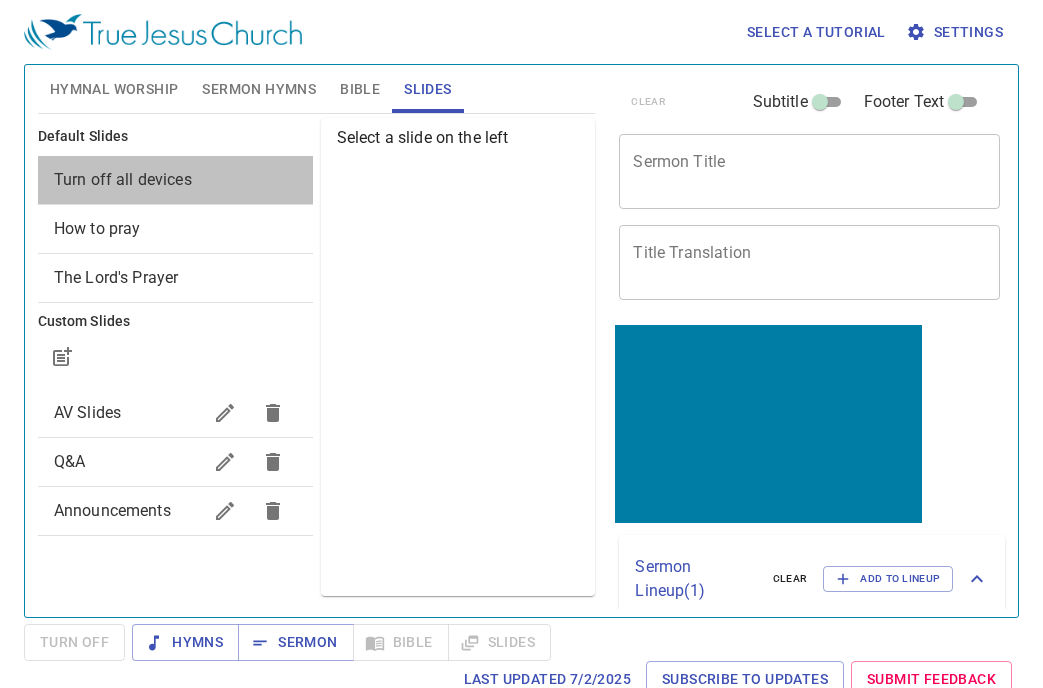click on "Turn off all devices" at bounding box center [175, 180] 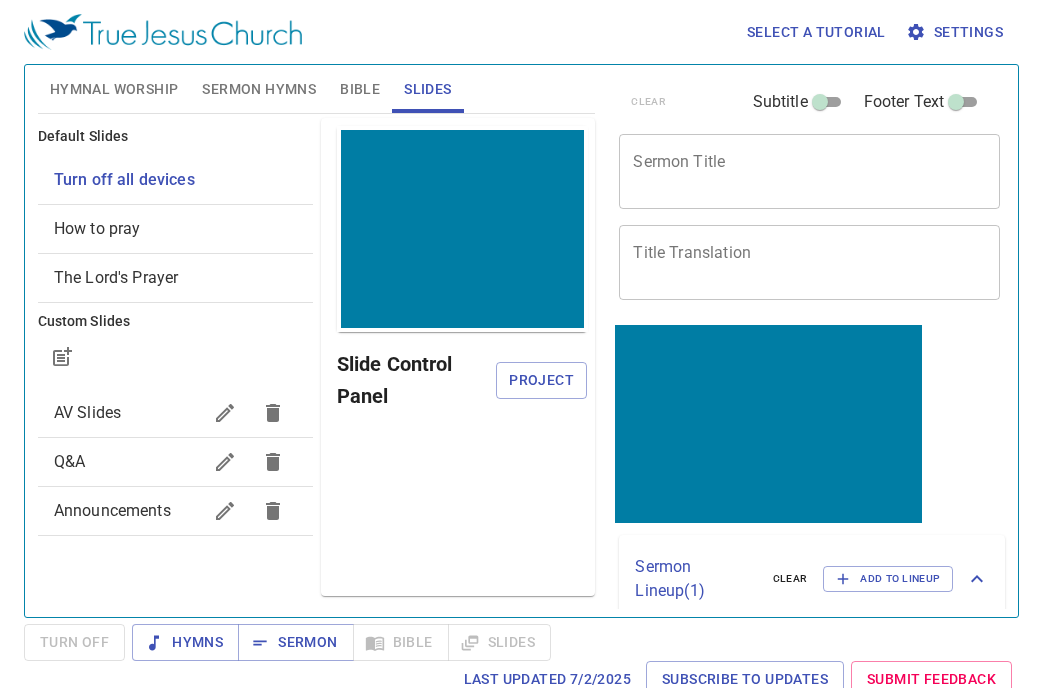 scroll, scrollTop: 0, scrollLeft: 0, axis: both 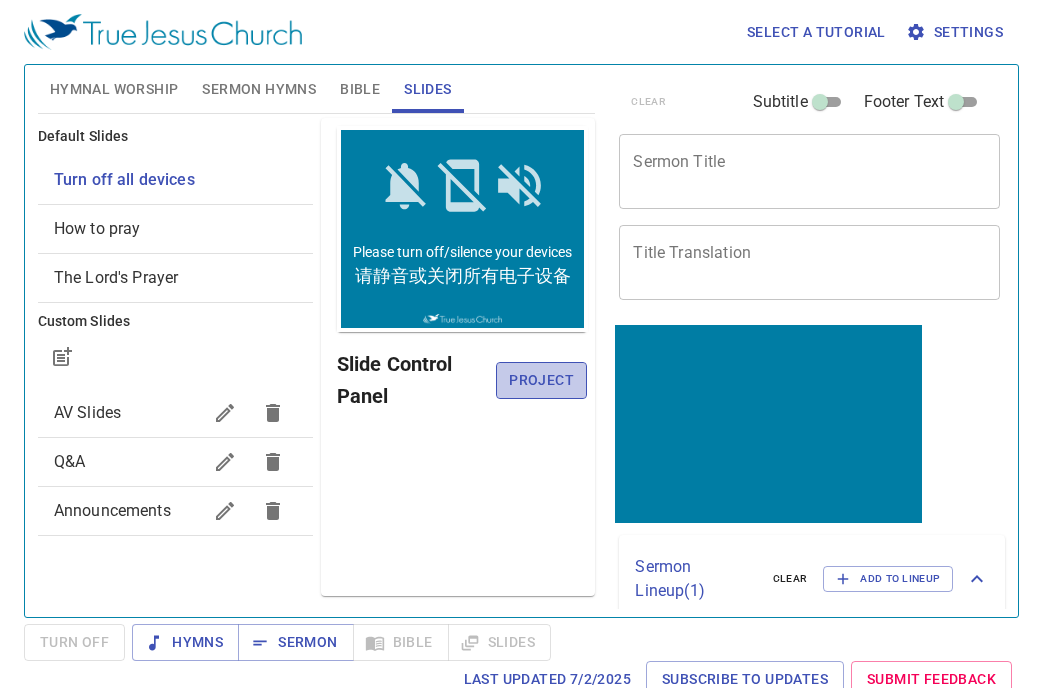 click on "Project" at bounding box center [542, 380] 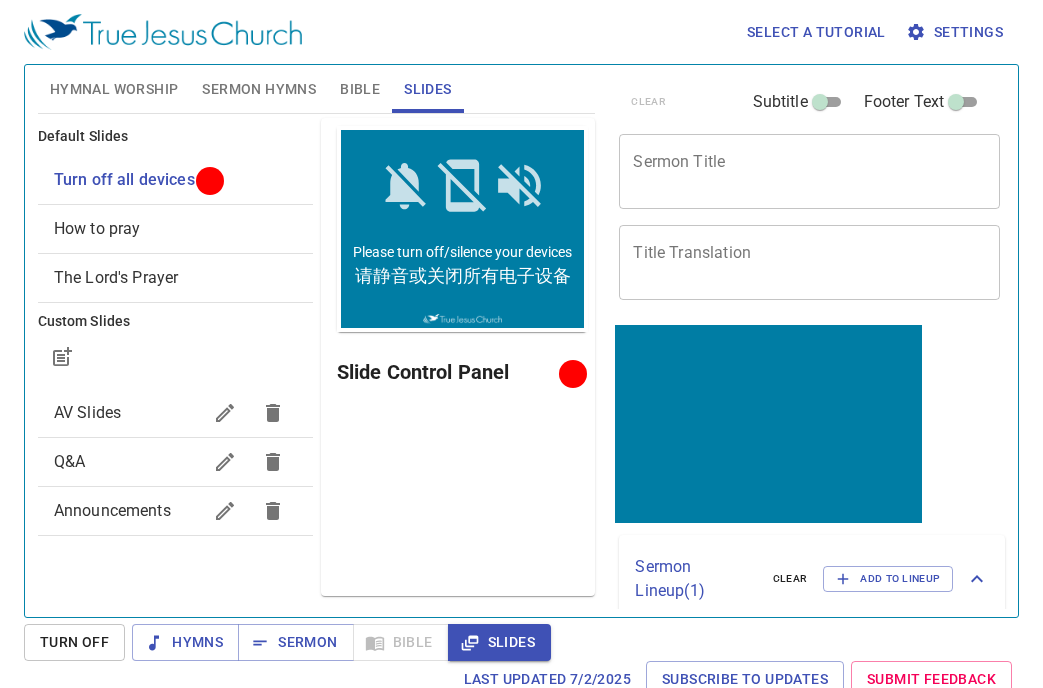 click on "Sermon Title" at bounding box center (809, 171) 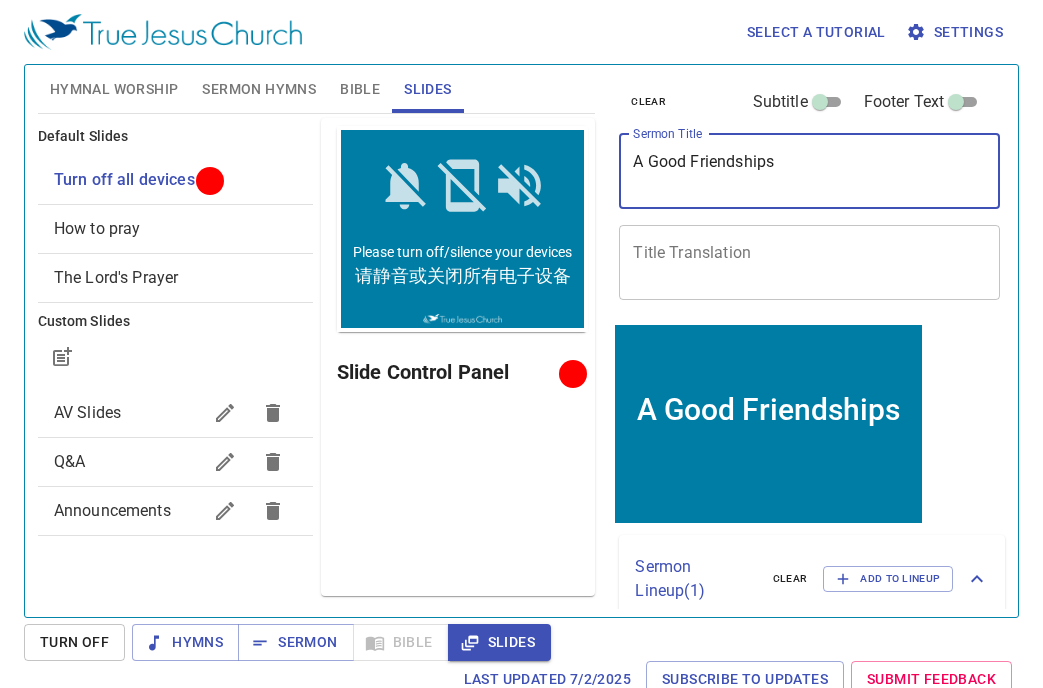 click on "A Good Friendships" at bounding box center (809, 171) 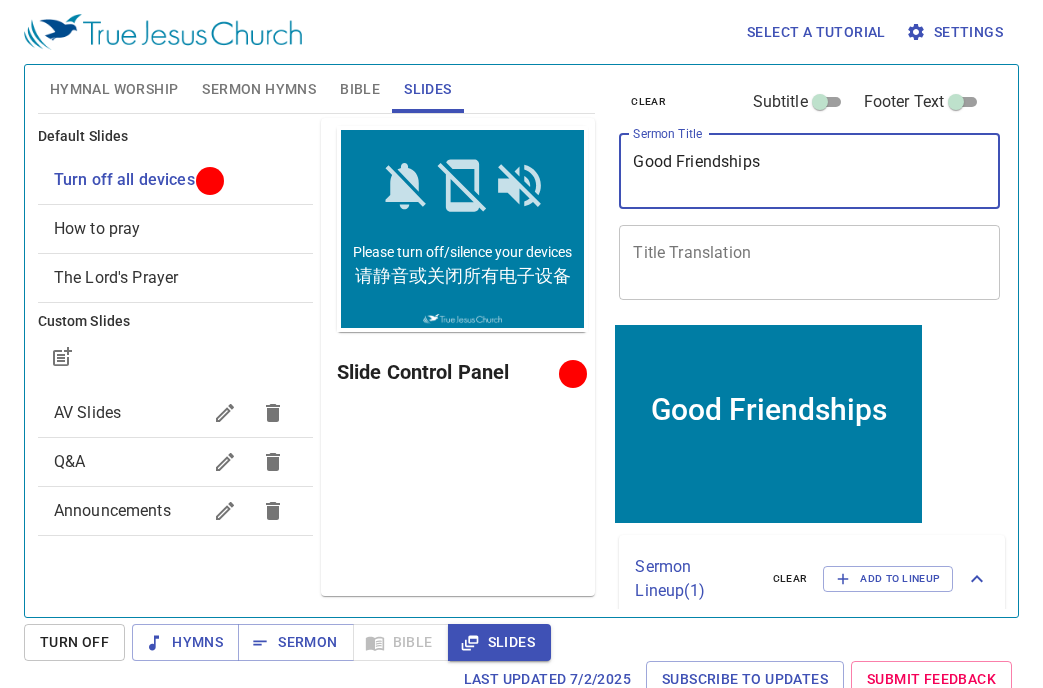 type on "Good Friendships" 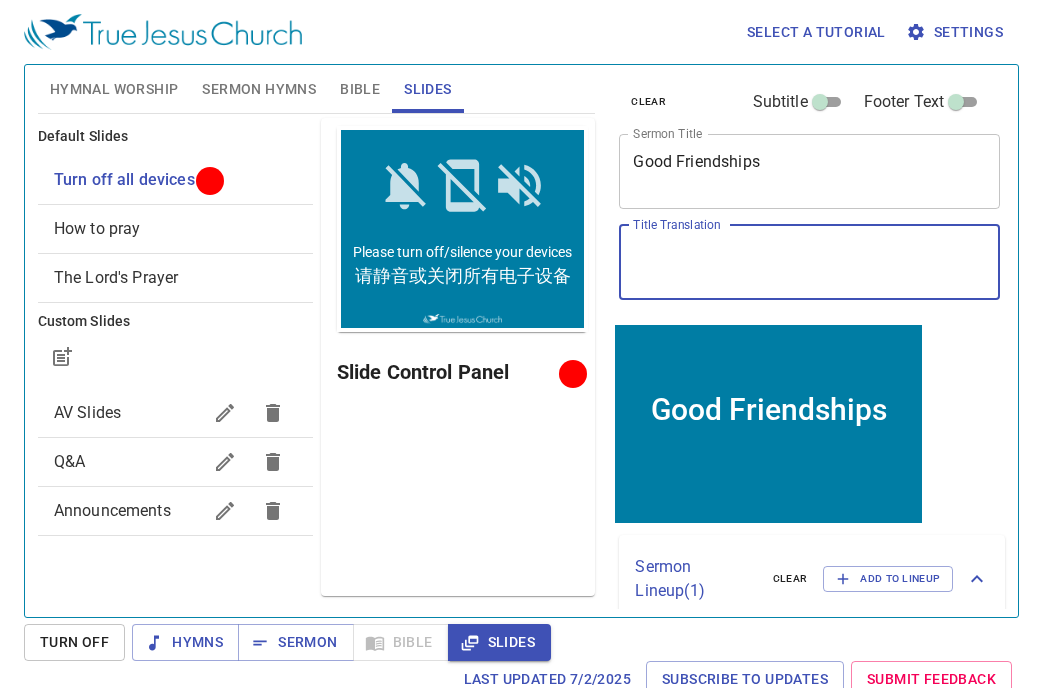 click on "Title Translation" at bounding box center (809, 262) 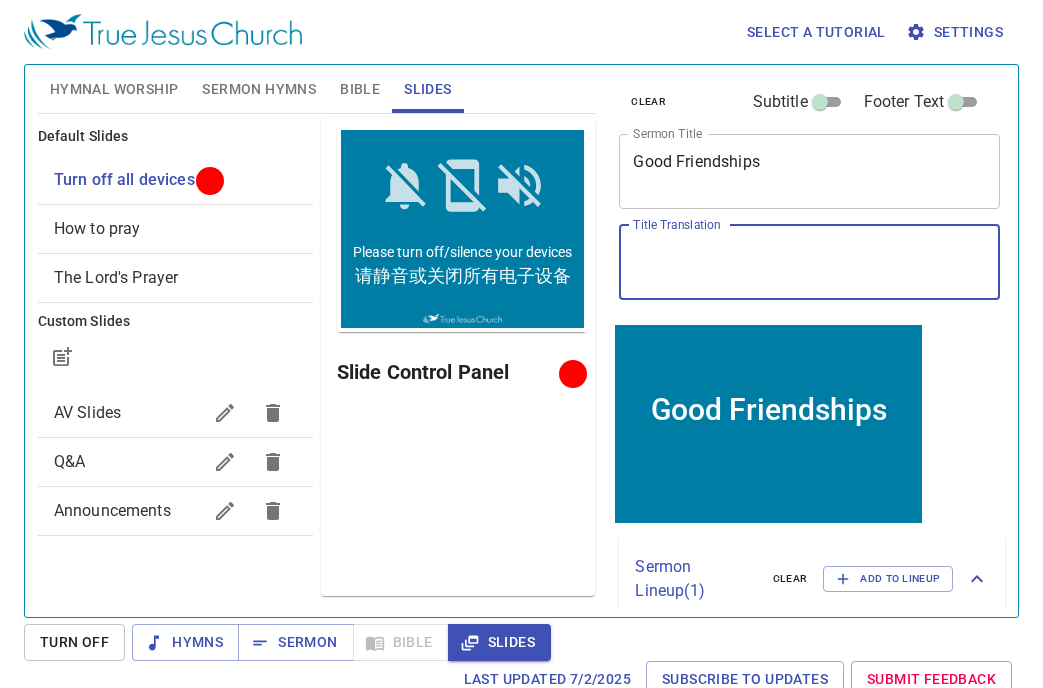 paste on "好的友谊" 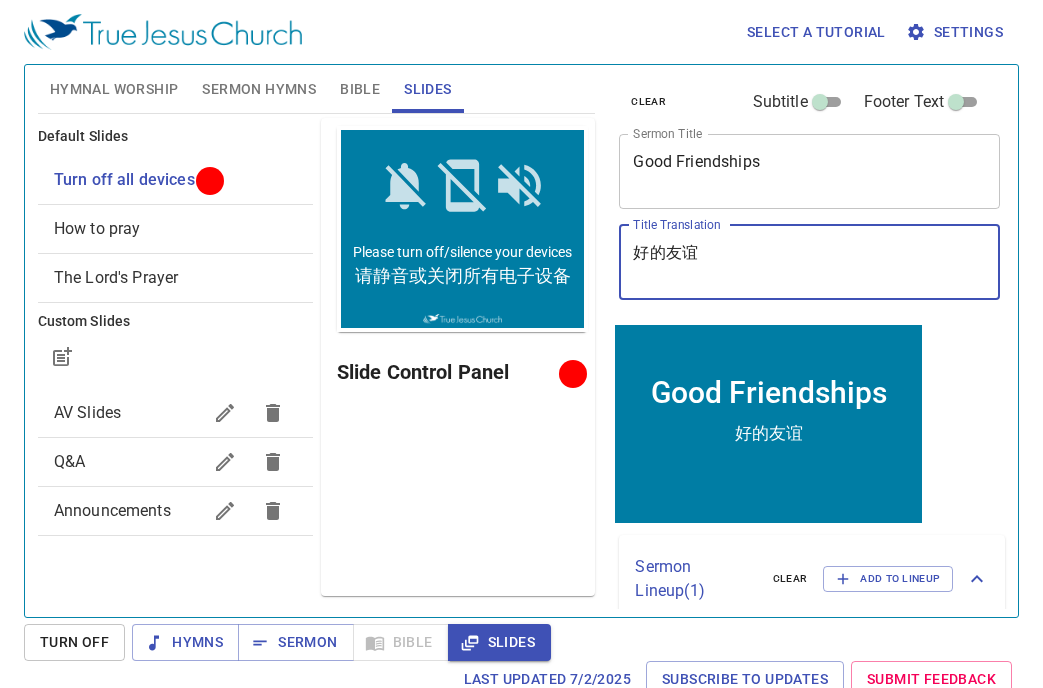 type on "好的友谊" 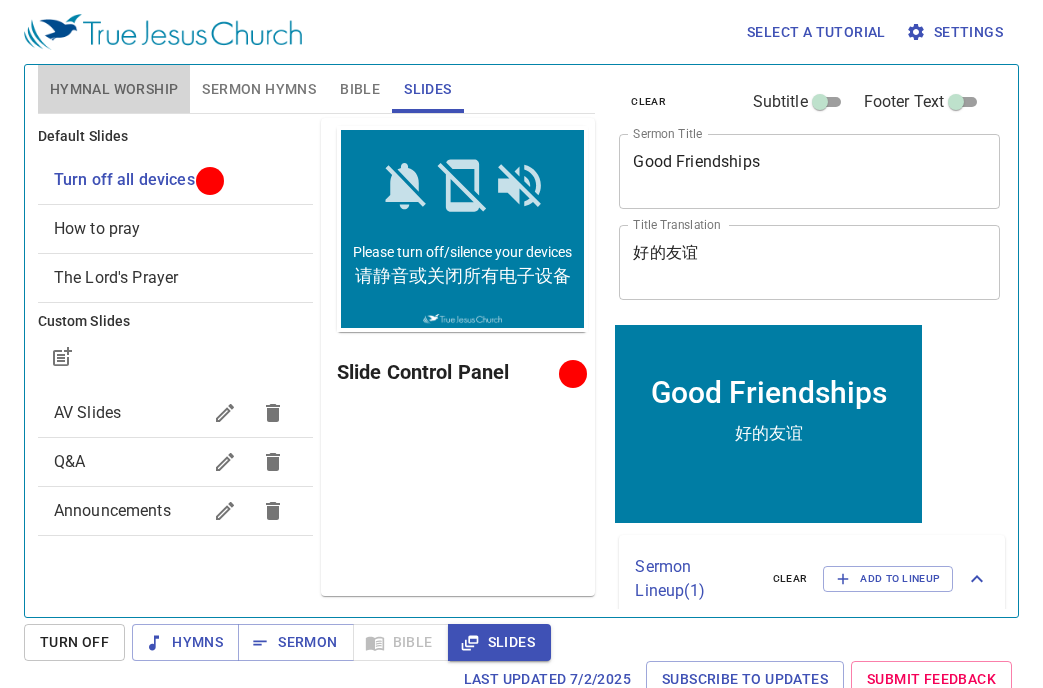 click on "Hymnal Worship" at bounding box center [114, 89] 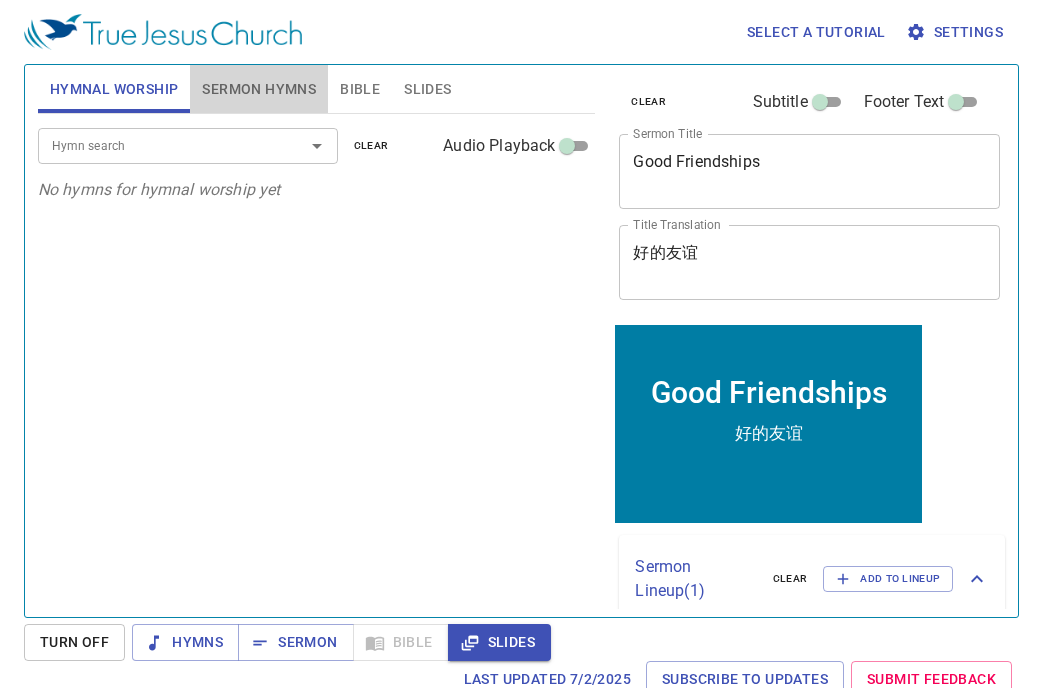 click on "Sermon Hymns" at bounding box center (259, 89) 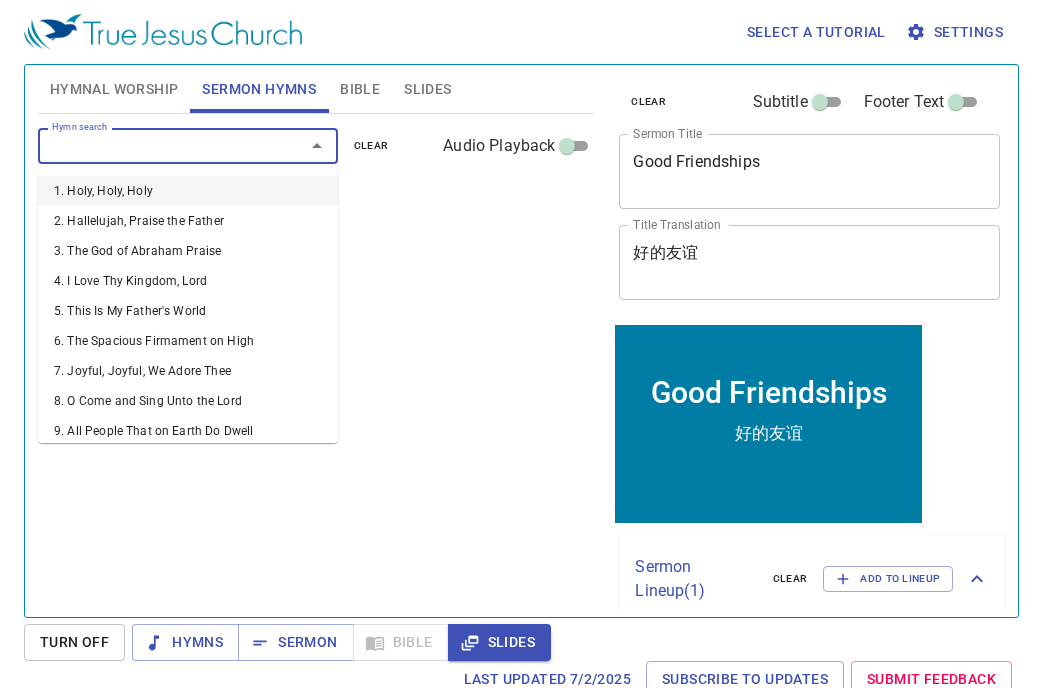 click on "Hymn search" at bounding box center (158, 145) 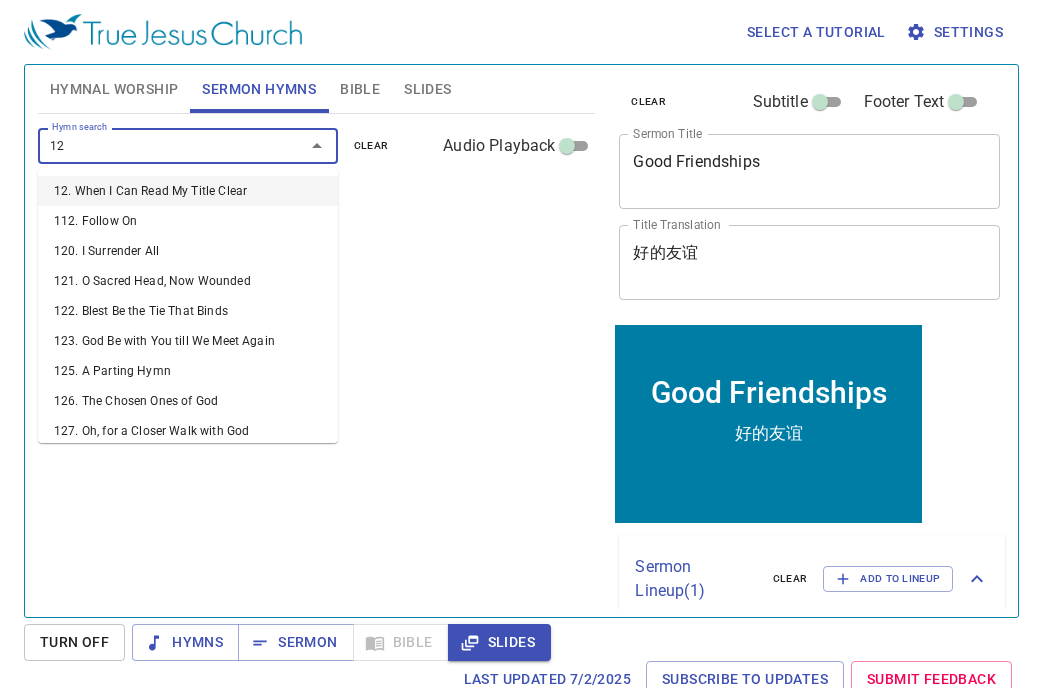 type on "122" 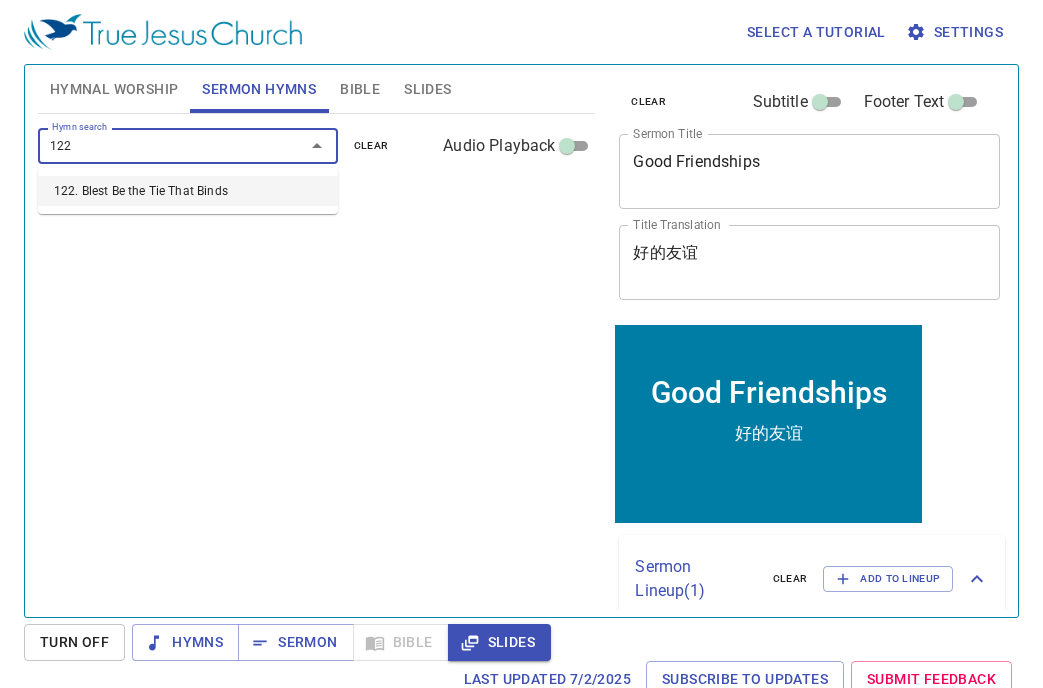 click on "122. Blest Be the Tie That Binds" at bounding box center [188, 191] 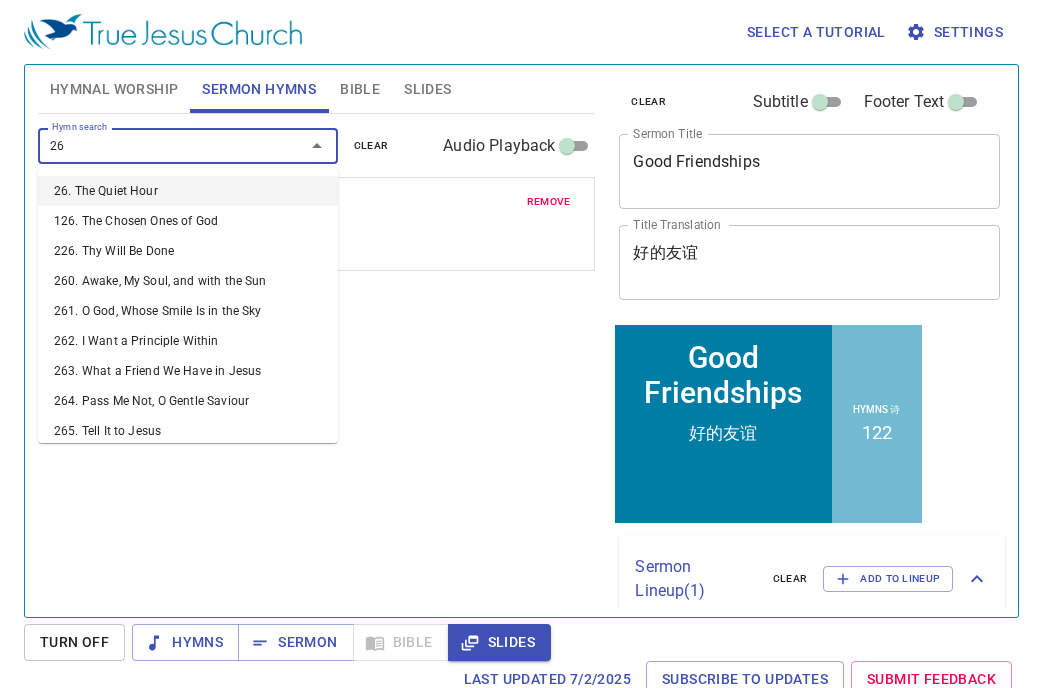 type on "263" 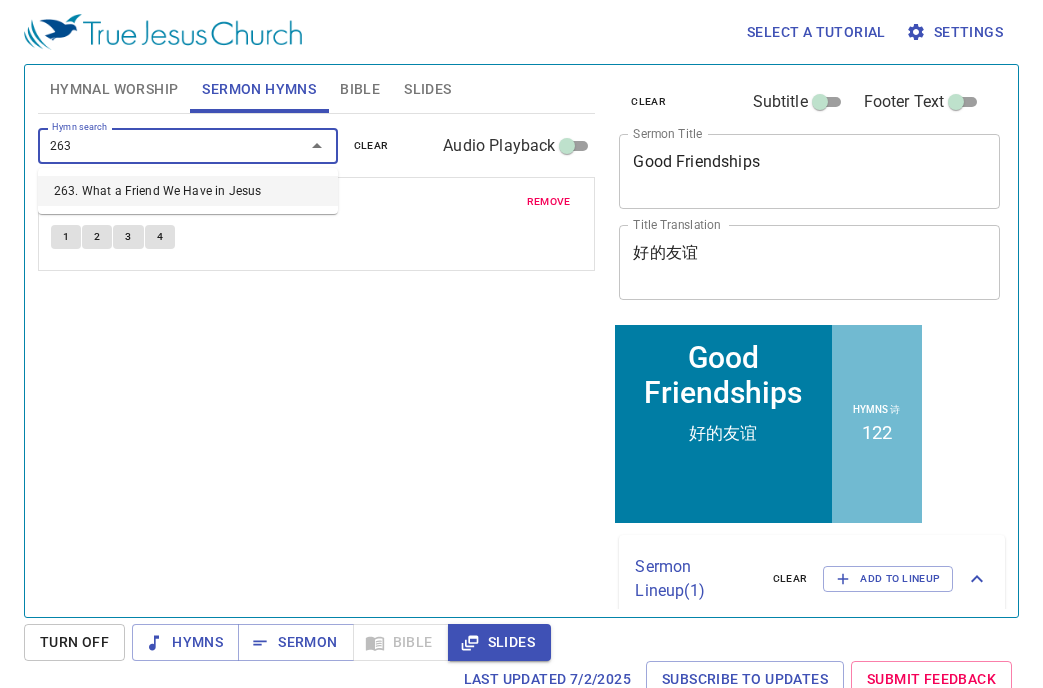 click on "263. What a Friend We Have in Jesus" at bounding box center [188, 191] 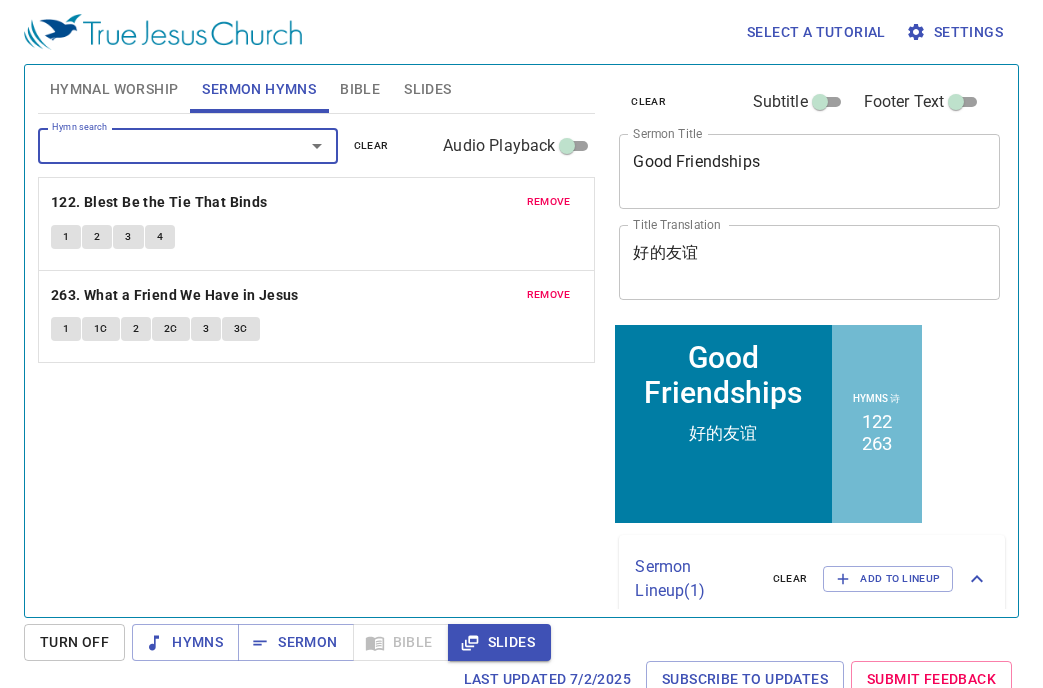 click on "remove" at bounding box center [549, 295] 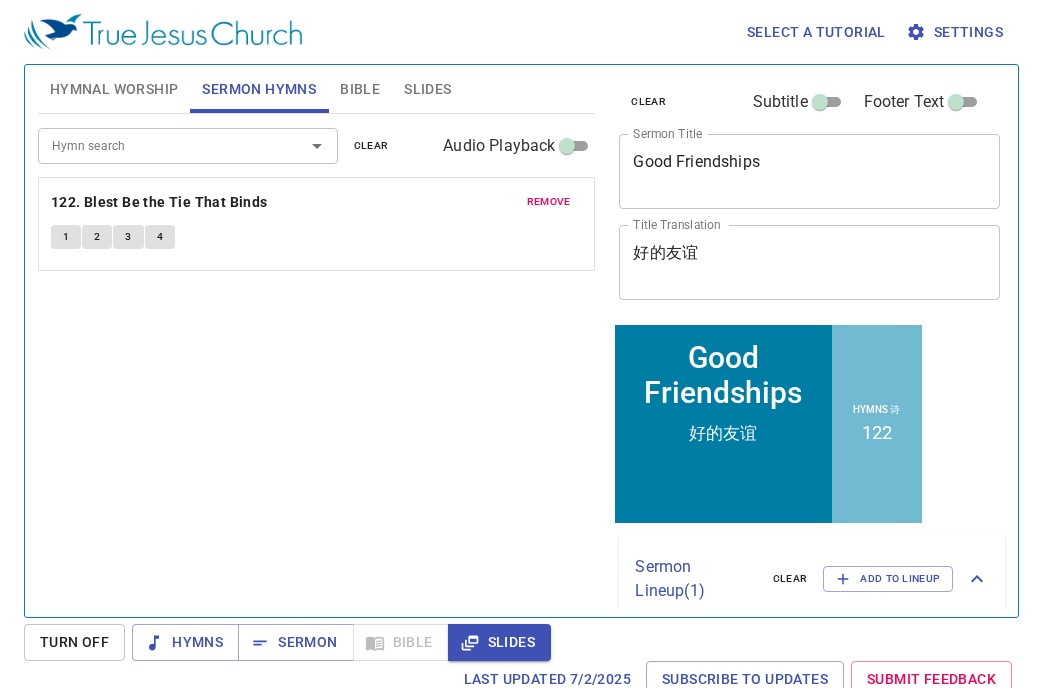 click at bounding box center (303, 146) 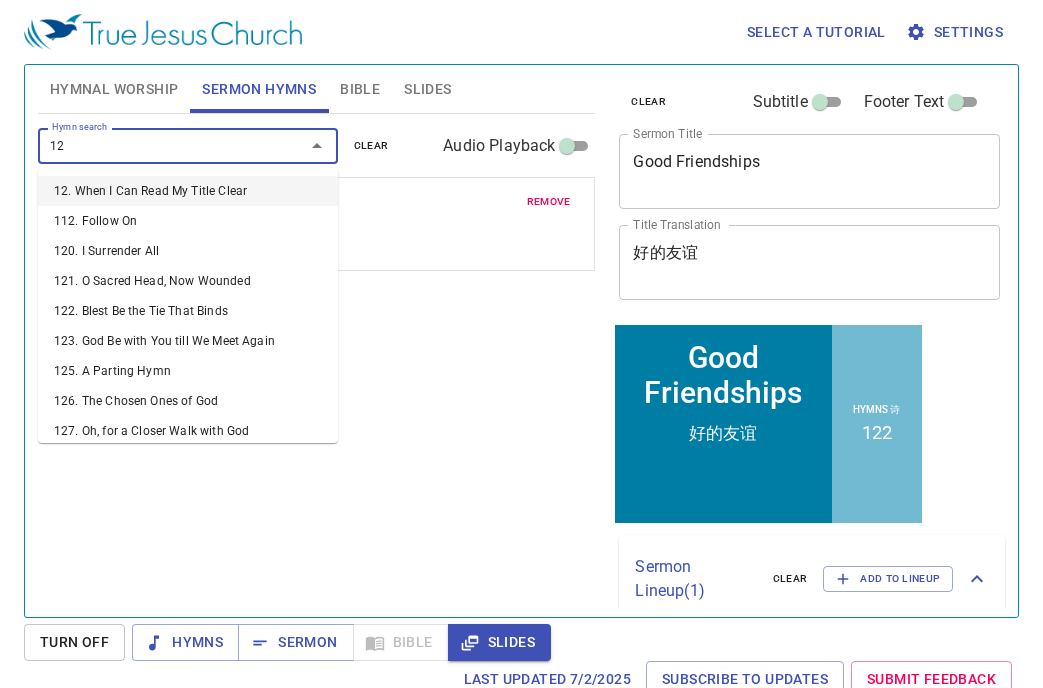 type on "126" 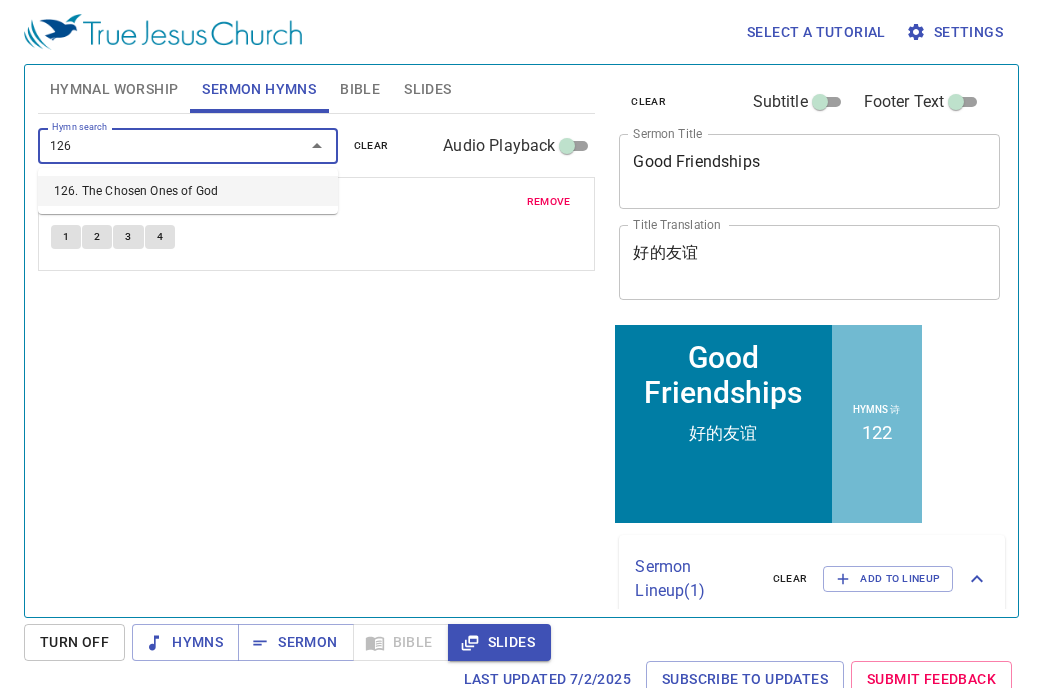 click on "126. The Chosen Ones of God" at bounding box center (188, 191) 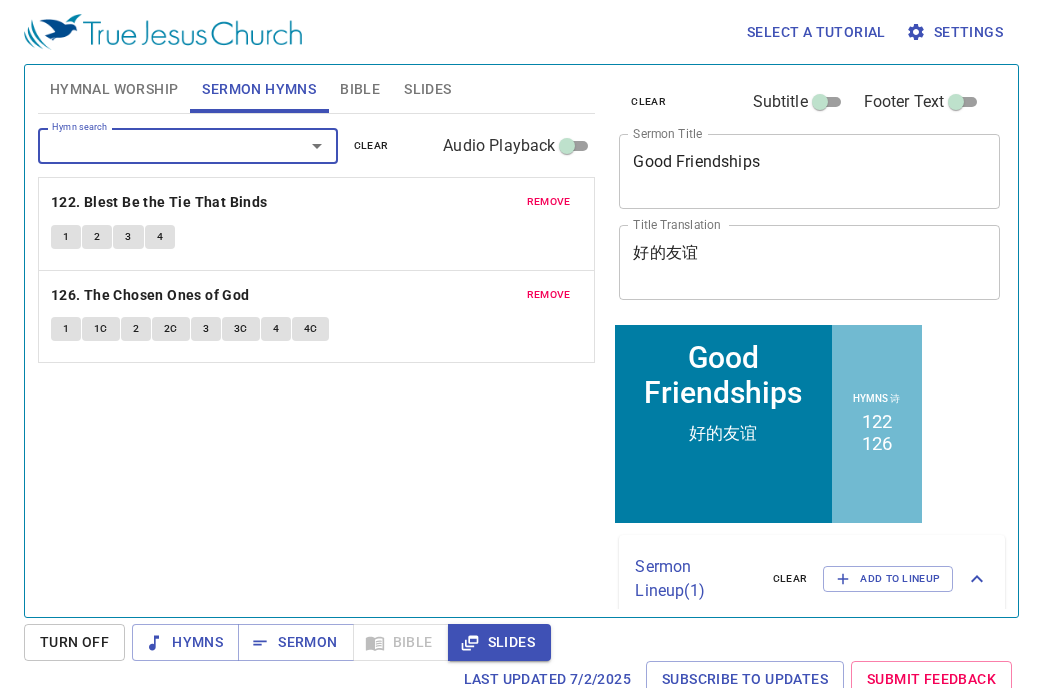 click on "Bible" at bounding box center [360, 89] 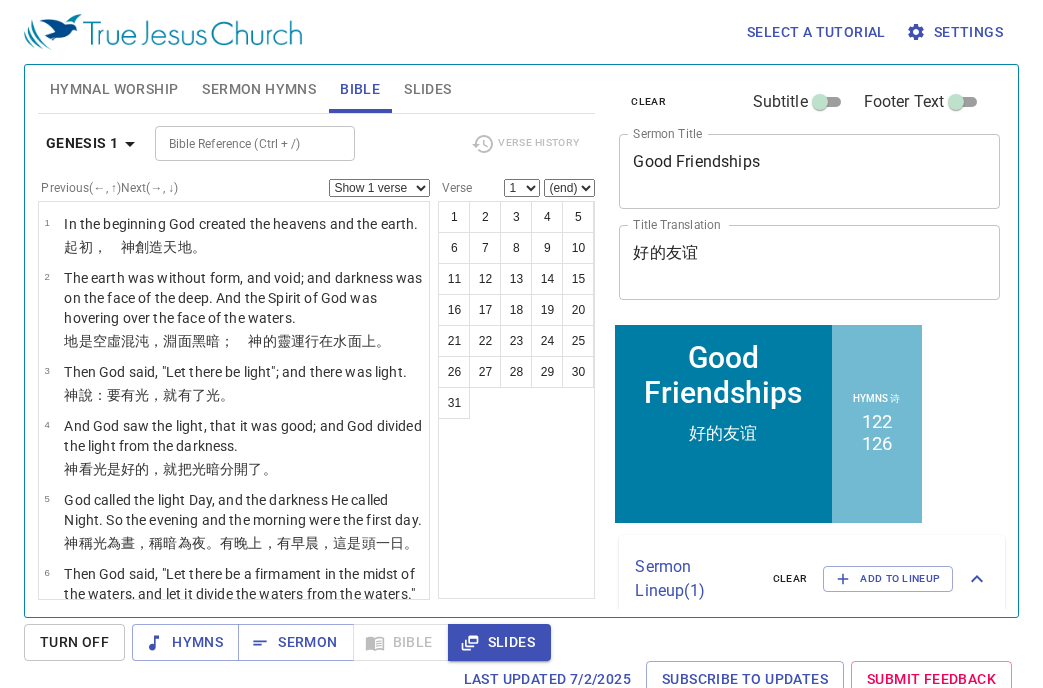 click on "Hymnal Worship" at bounding box center (114, 89) 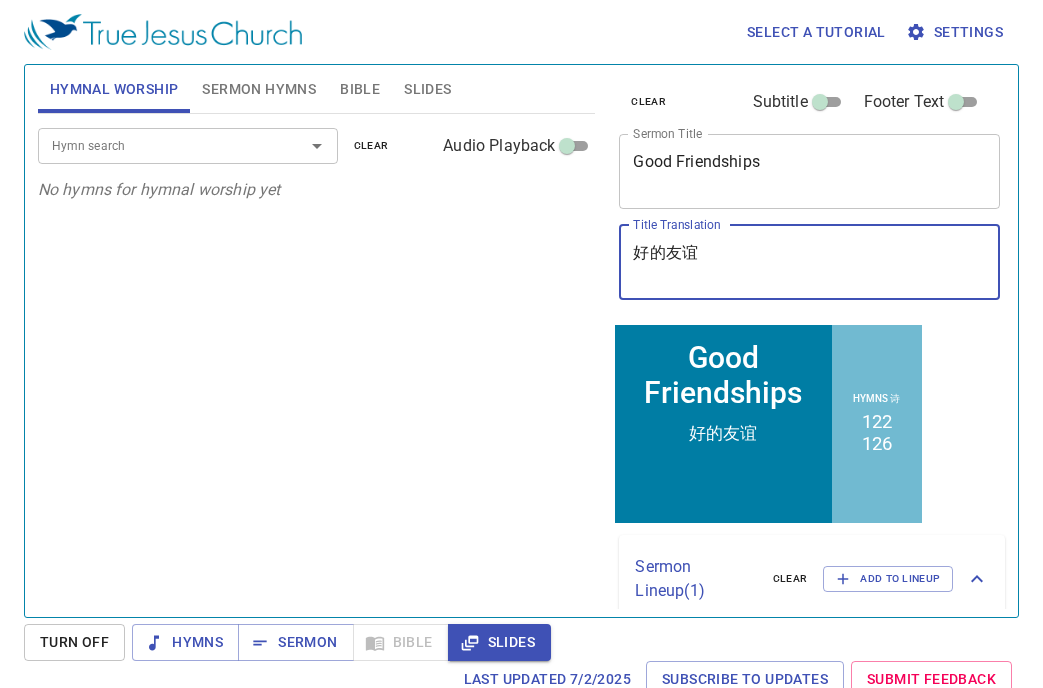 drag, startPoint x: 715, startPoint y: 278, endPoint x: 471, endPoint y: 276, distance: 244.0082 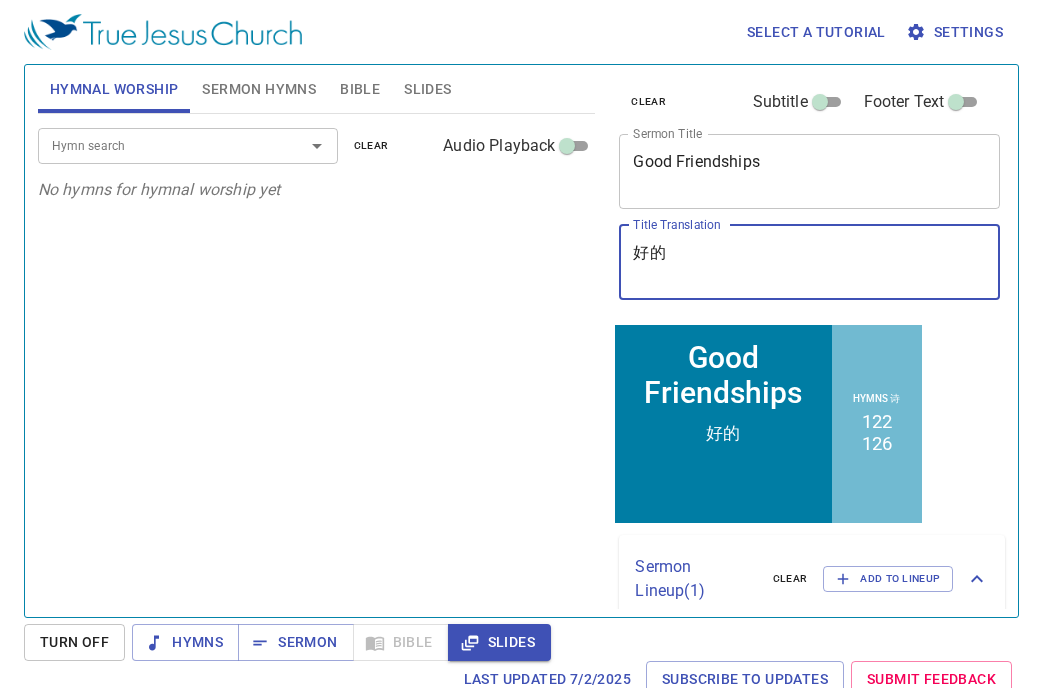 type on "好" 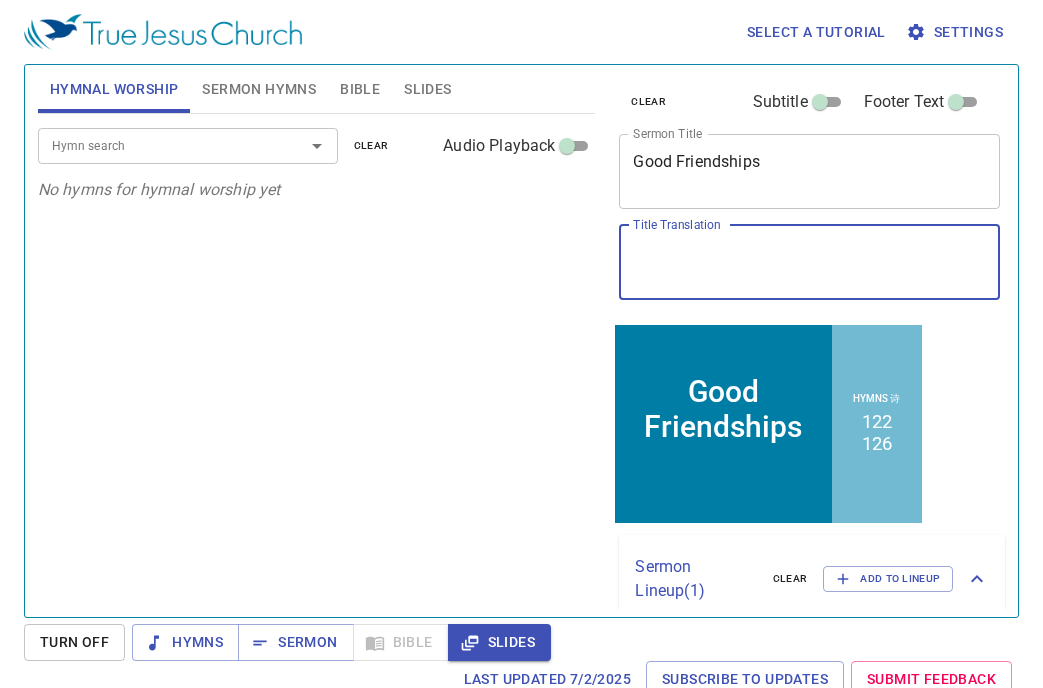 type 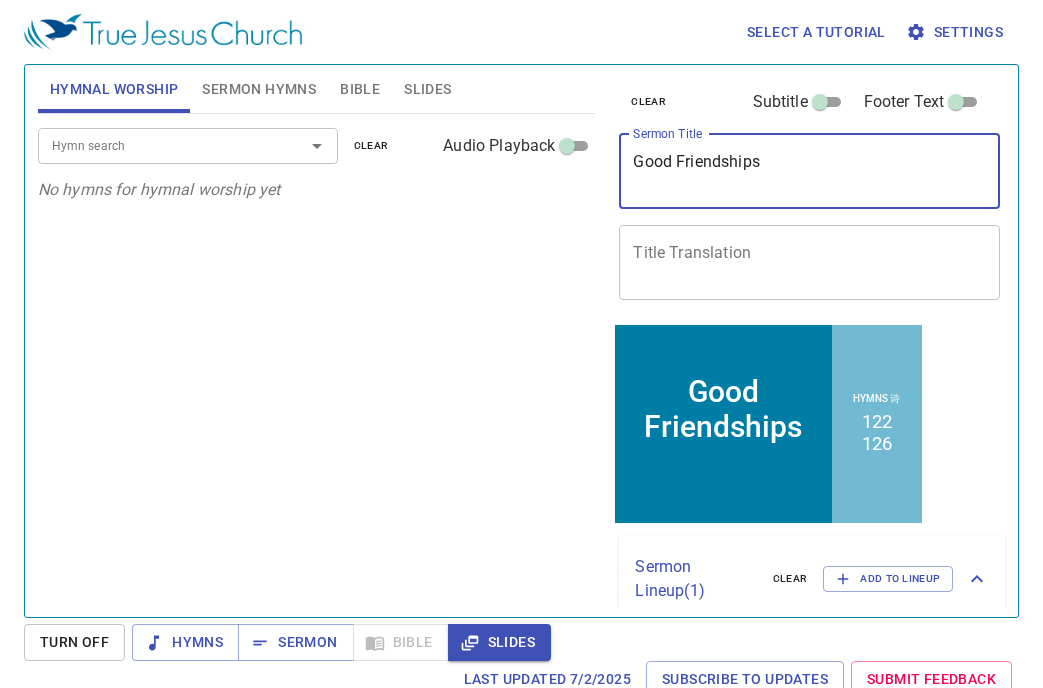 click on "Good Friendships" at bounding box center [809, 171] 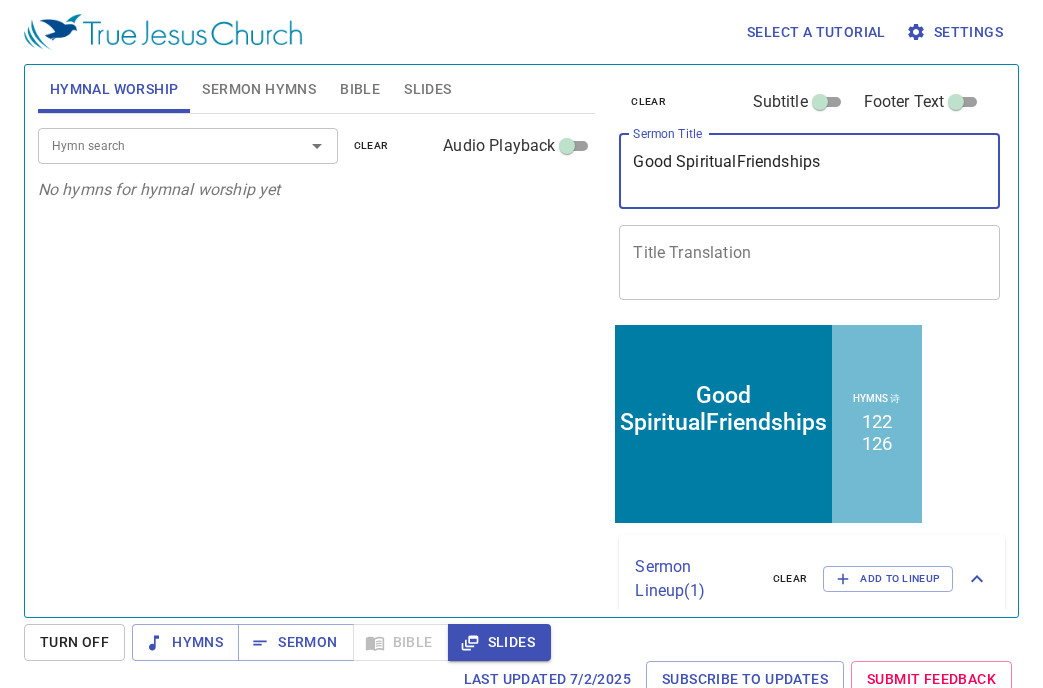 type on "Good Spiritual Friendships" 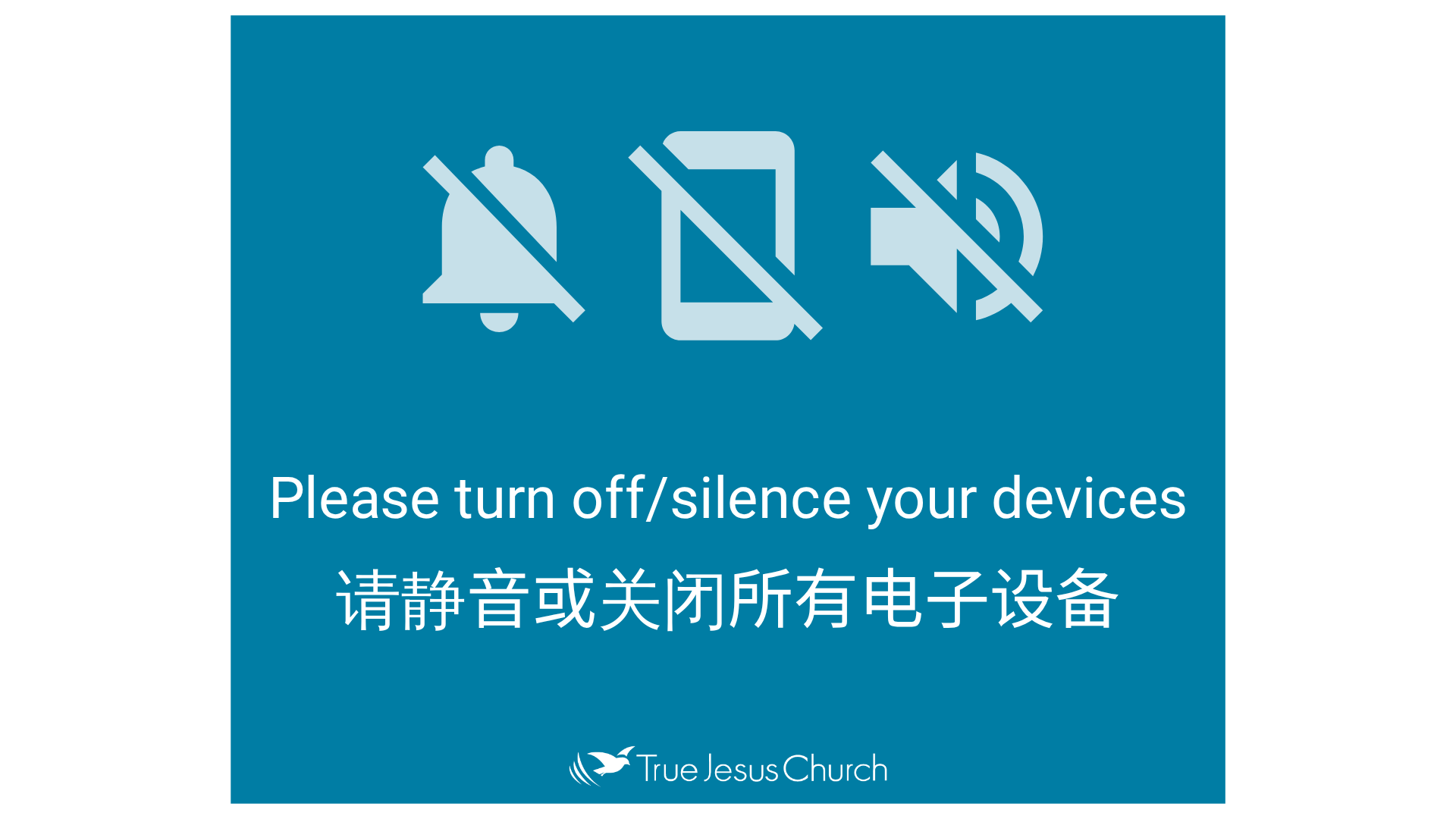 scroll, scrollTop: 0, scrollLeft: 0, axis: both 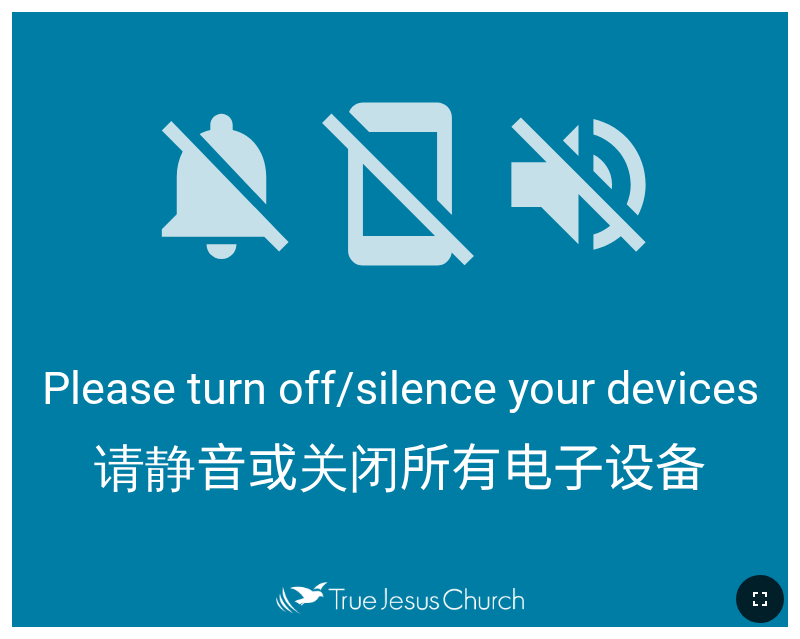 click at bounding box center [760, 599] 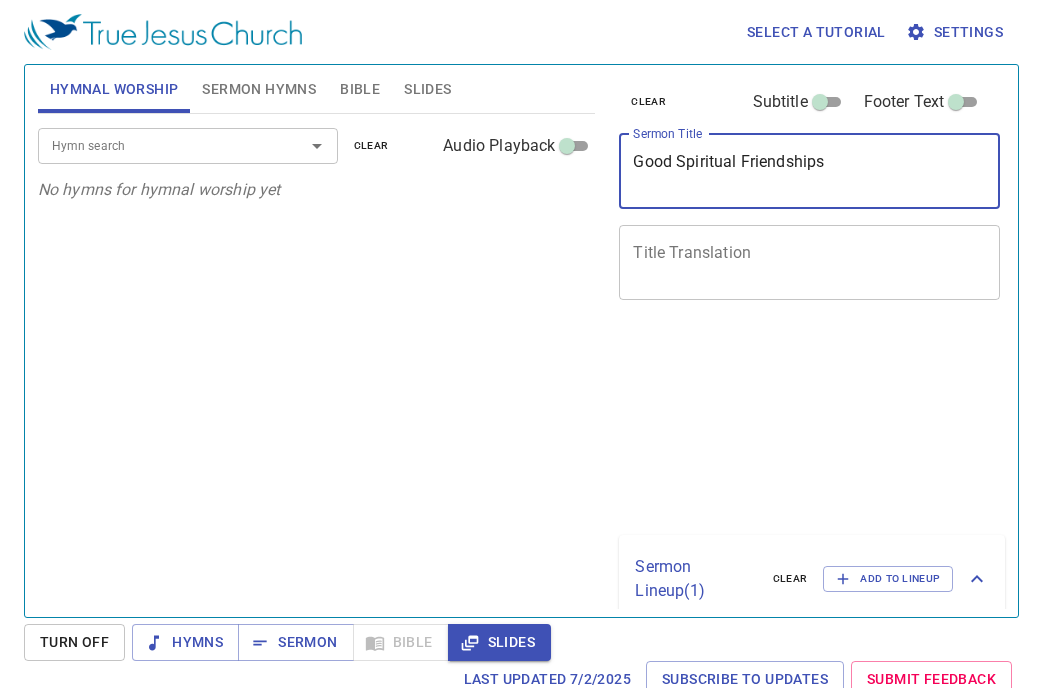 scroll, scrollTop: 0, scrollLeft: 0, axis: both 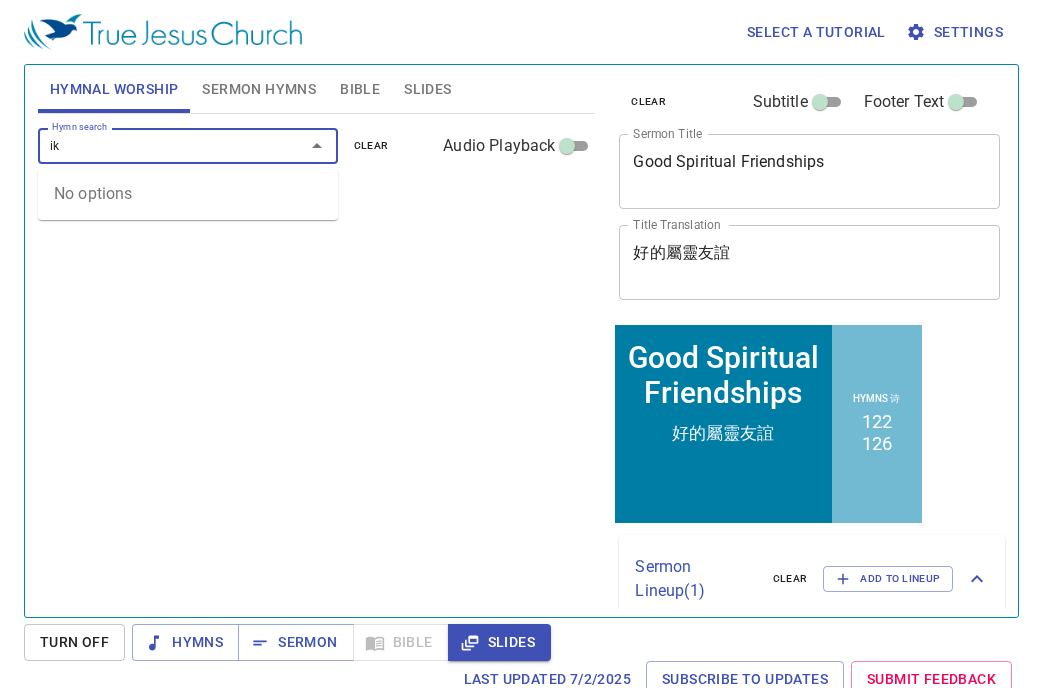 type on "i" 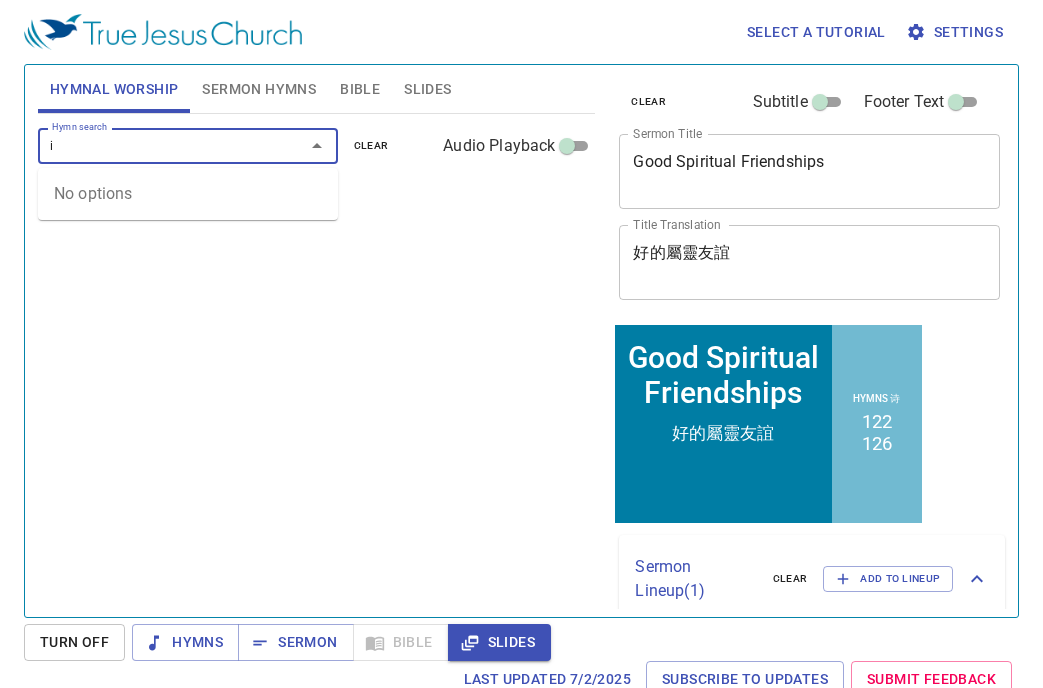 type 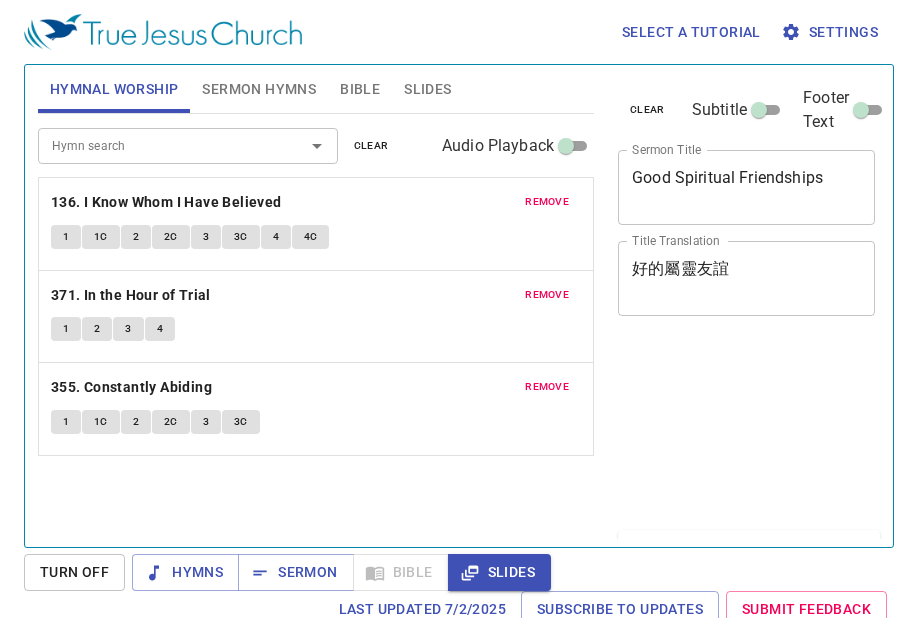 scroll, scrollTop: 0, scrollLeft: 0, axis: both 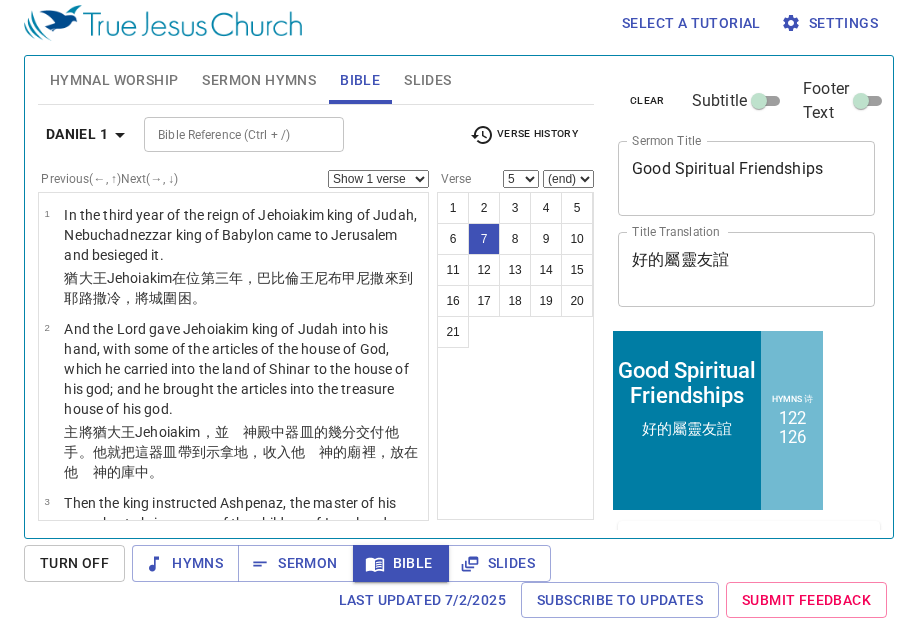 click on "Now from among those of the sons of Judah were Daniel, Hananiah, Mishael, and Azariah." at bounding box center (243, 936) 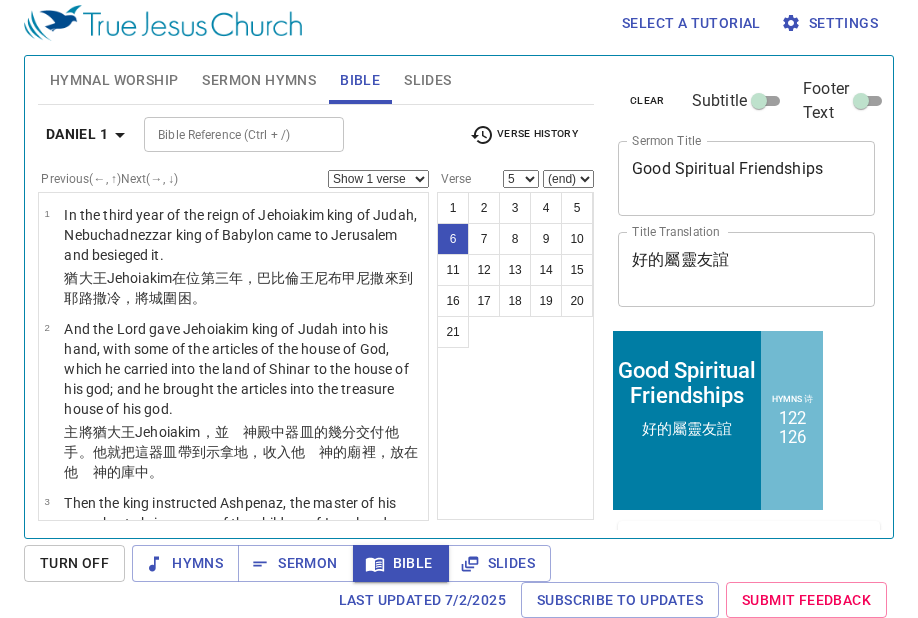 select on "6" 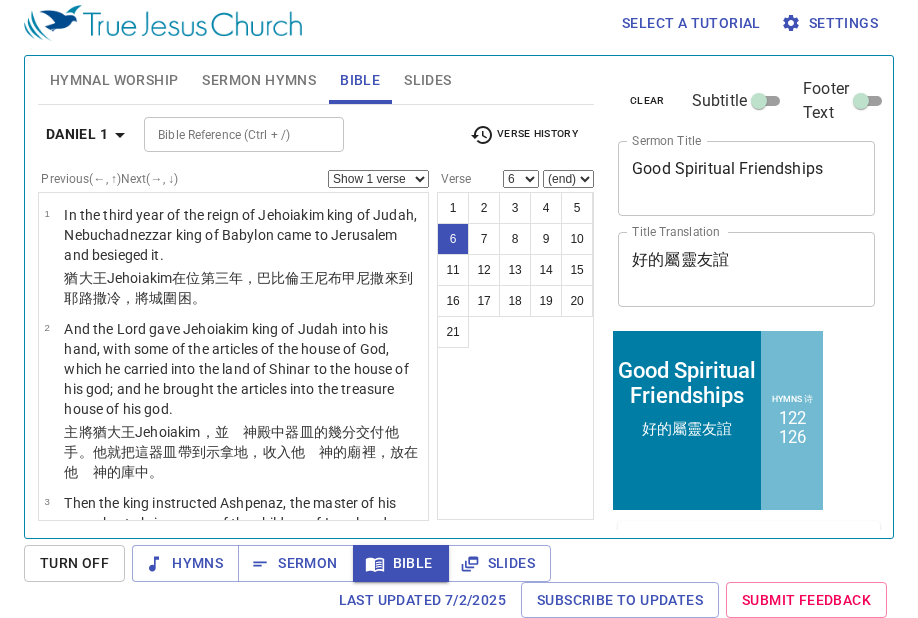 click on "1 In the third year of the reign of Jehoiakim king of Judah, Nebuchadnezzar king of Babylon came to Jerusalem and besieged it.   猶大 王 約雅敬 在位 第三 年 ，巴比倫 王 尼布甲尼撒 來到 耶路撒冷 ，將城圍困 。 2 And the Lord gave Jehoiakim king of Judah into his hand, with some of the articles of the house of God, which he carried into the land of Shinar to the house of his god; and he brought the articles into the treasure house of his god.   主 將猶大 王 約雅敬 ，並　神 殿 中器皿 的幾分 交付 他手 。他就把這器皿 帶到 示拿 地 ，收入他　神 的廟 裡，放在 他　神 的庫 中。 3 Then the king instructed Ashpenaz, the master of his eunuchs, to bring some of the children of Israel and some of the king's descendants and some of the nobles,   王 吩咐 太監 長 亞施毘拿 ，從以色列 人 的宗室 和貴冑 中帶進 幾個人來， 4   就是年少 沒有殘疾 、相貌 俊美 、通達 各樣學問 、知識 聰明 侍立" at bounding box center [233, 356] 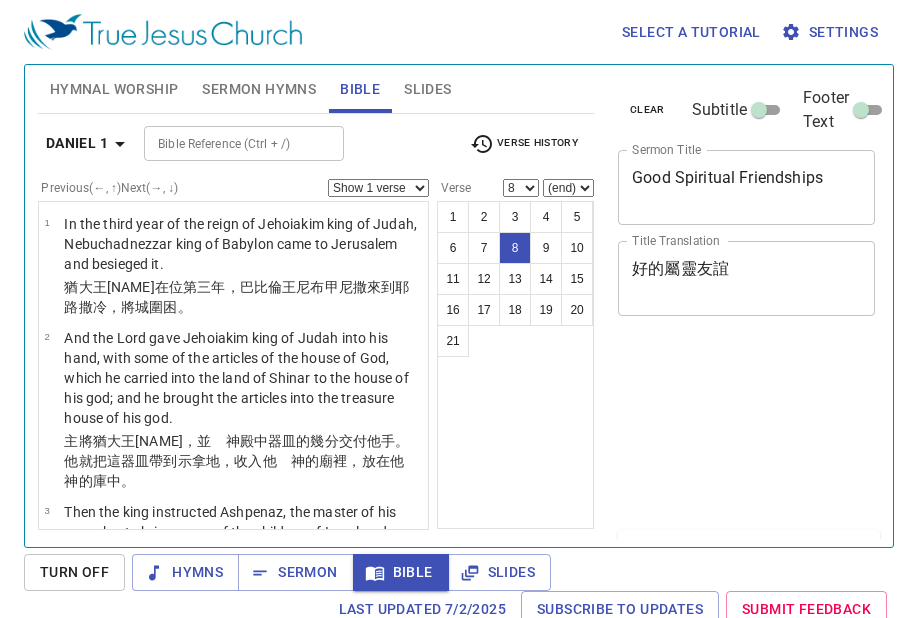 select on "8" 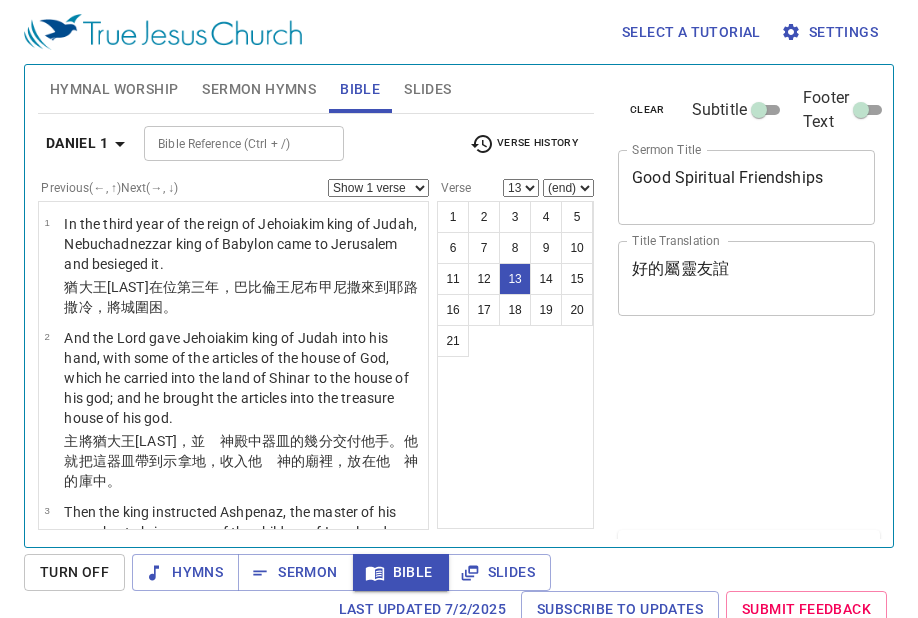 select on "13" 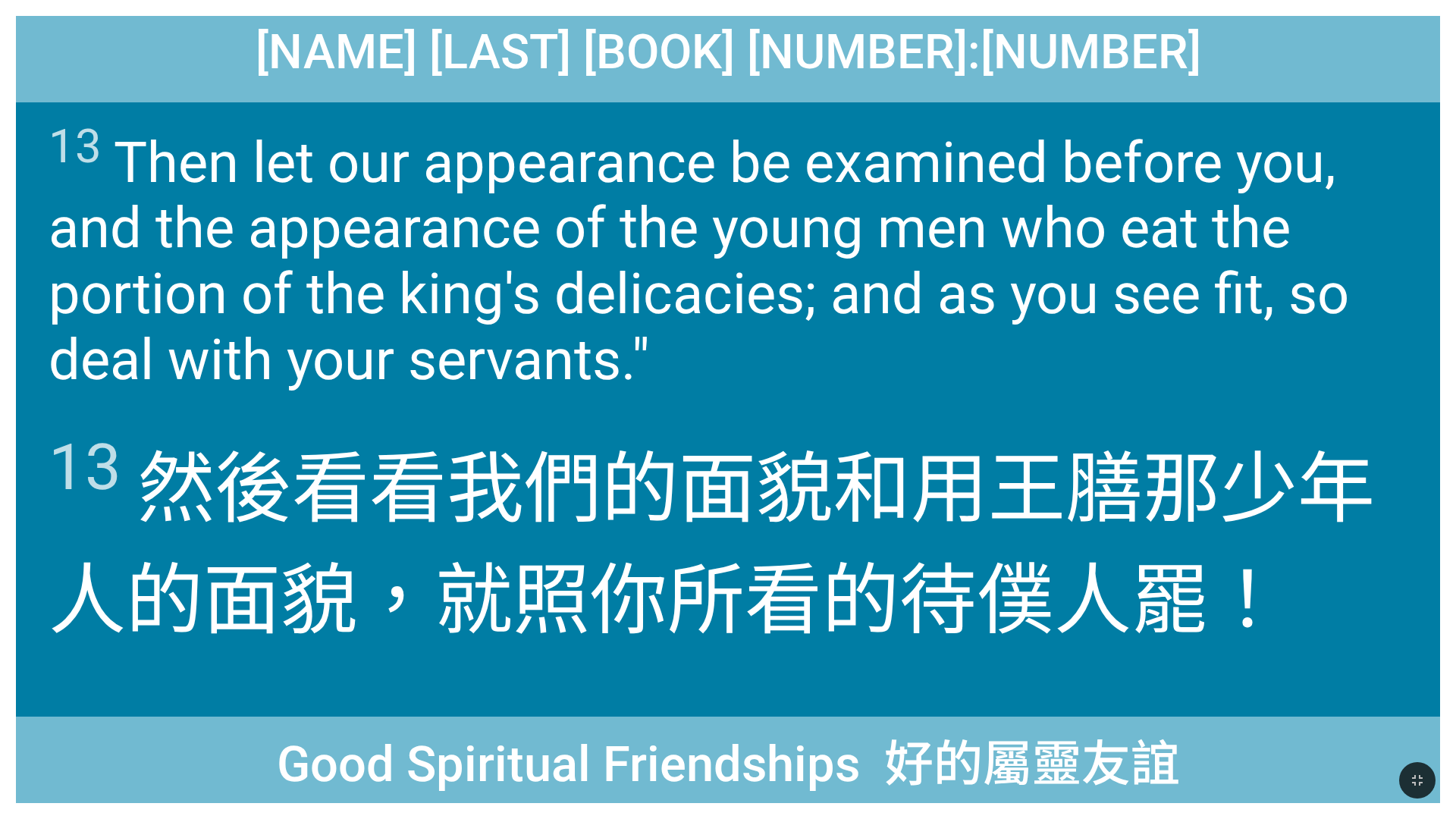 scroll, scrollTop: 0, scrollLeft: 0, axis: both 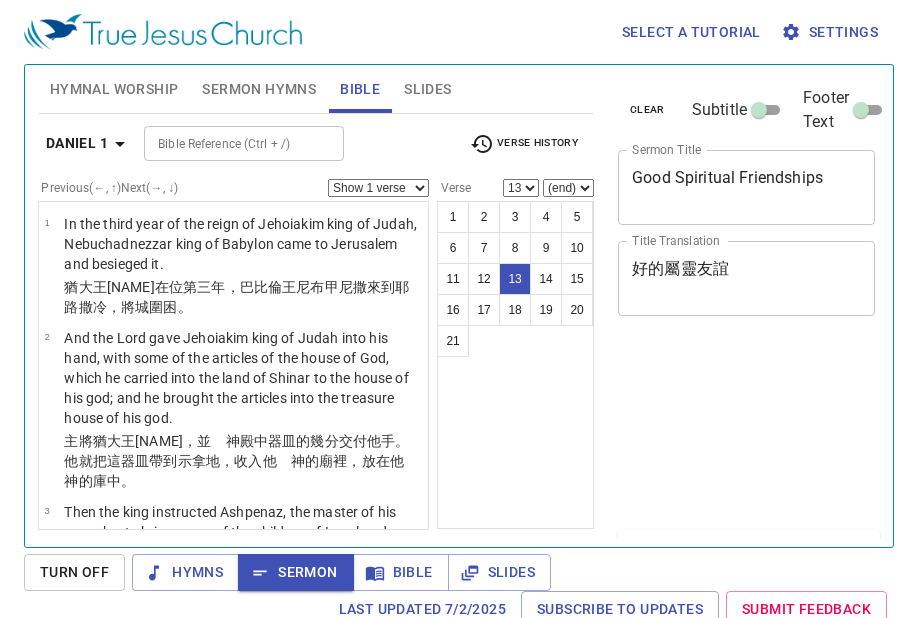select on "13" 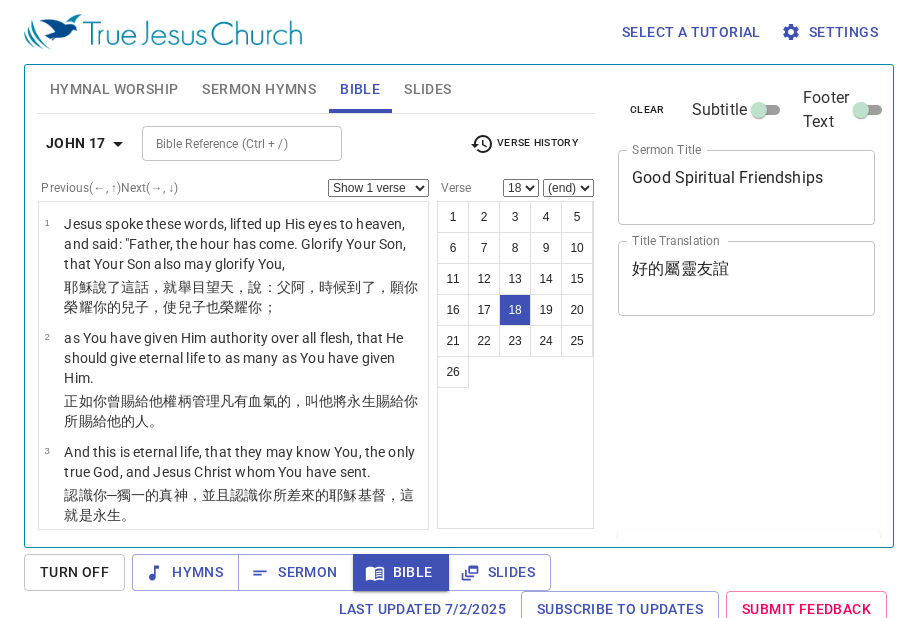 select on "18" 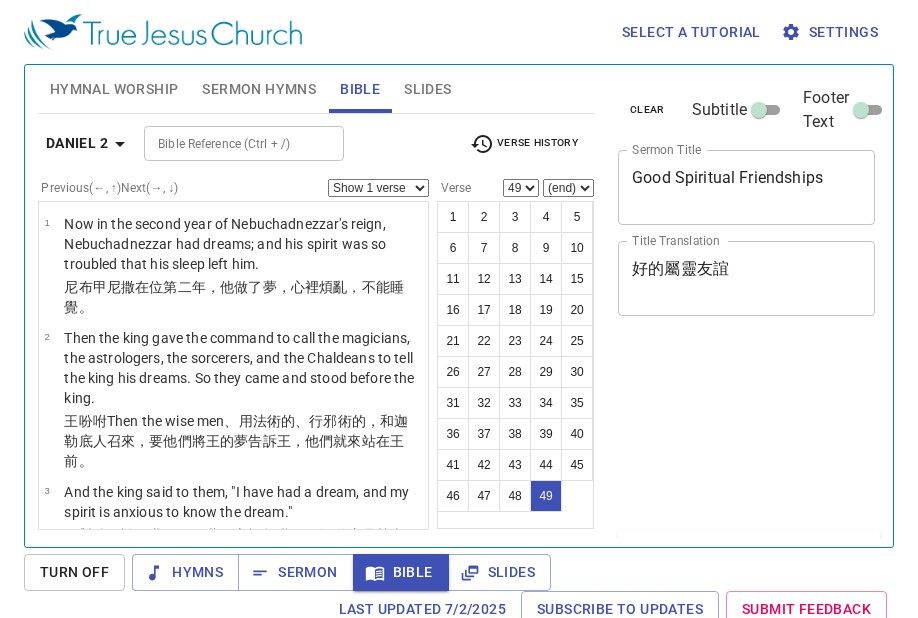 select on "49" 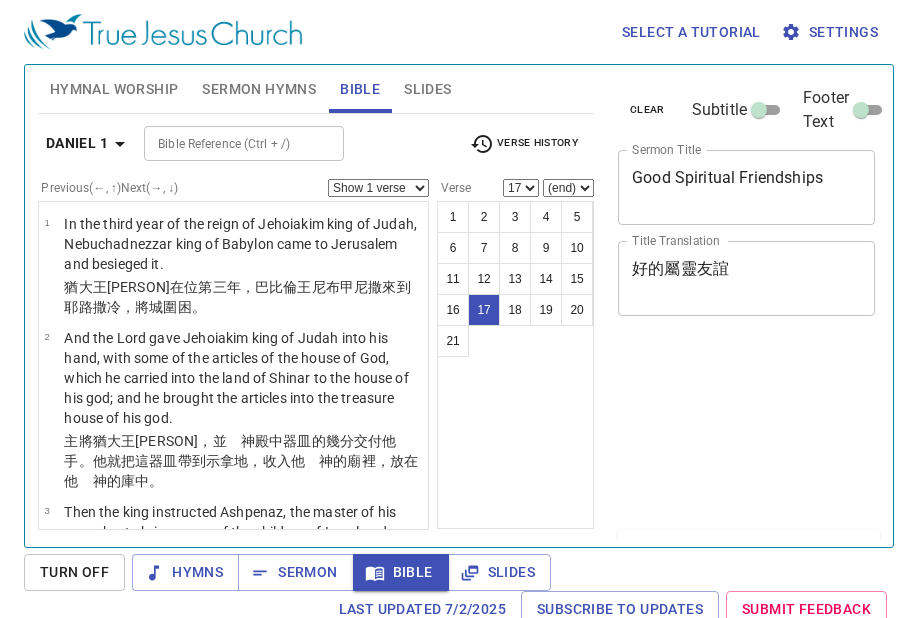 select on "17" 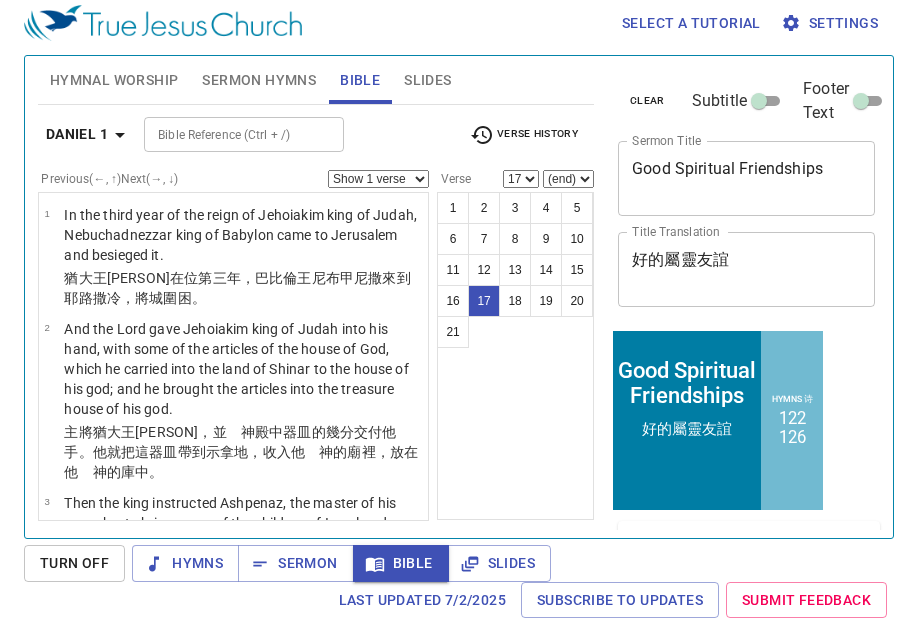 scroll, scrollTop: 9, scrollLeft: 0, axis: vertical 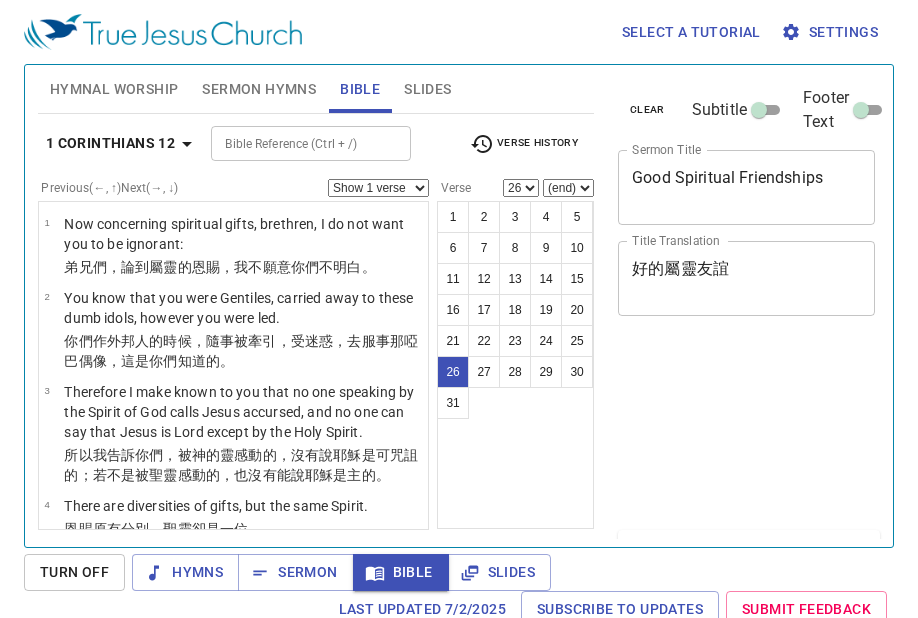 select on "26" 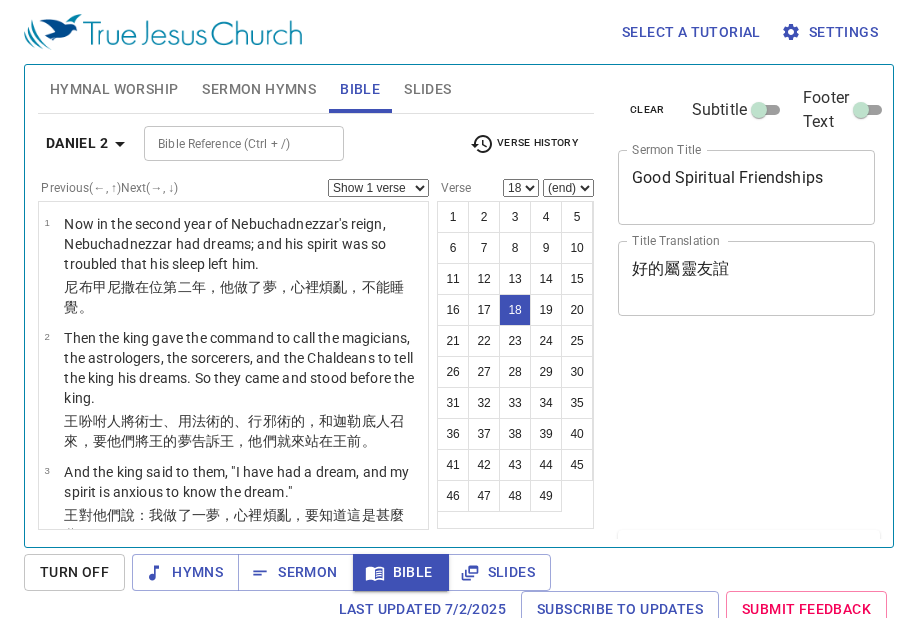 select on "18" 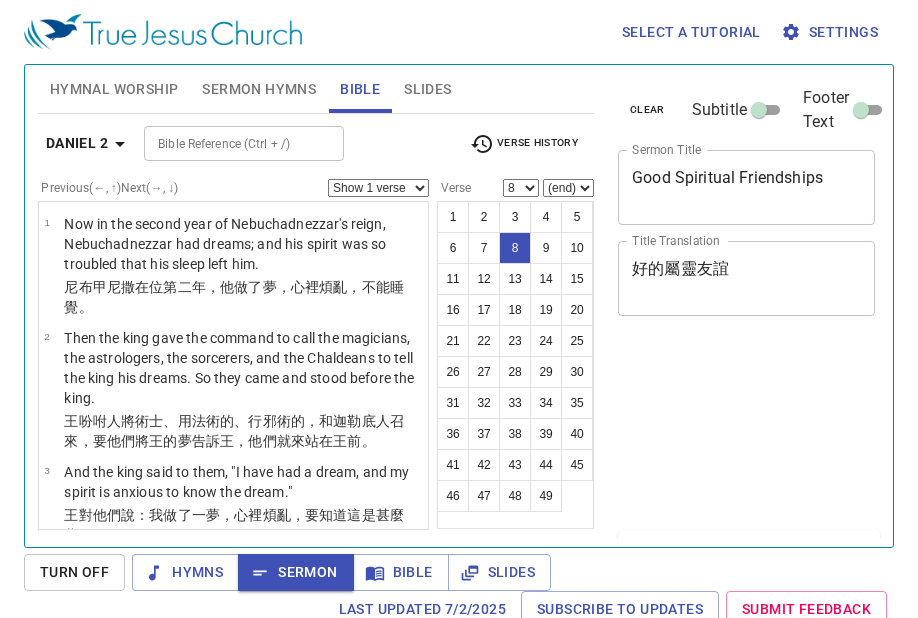 scroll, scrollTop: 9, scrollLeft: 0, axis: vertical 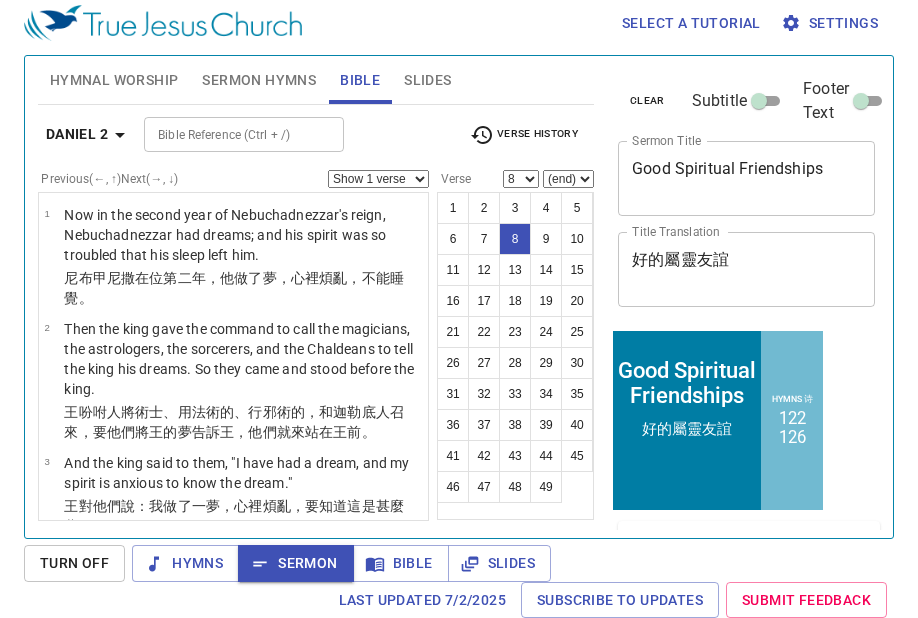 click on "12" at bounding box center [484, 270] 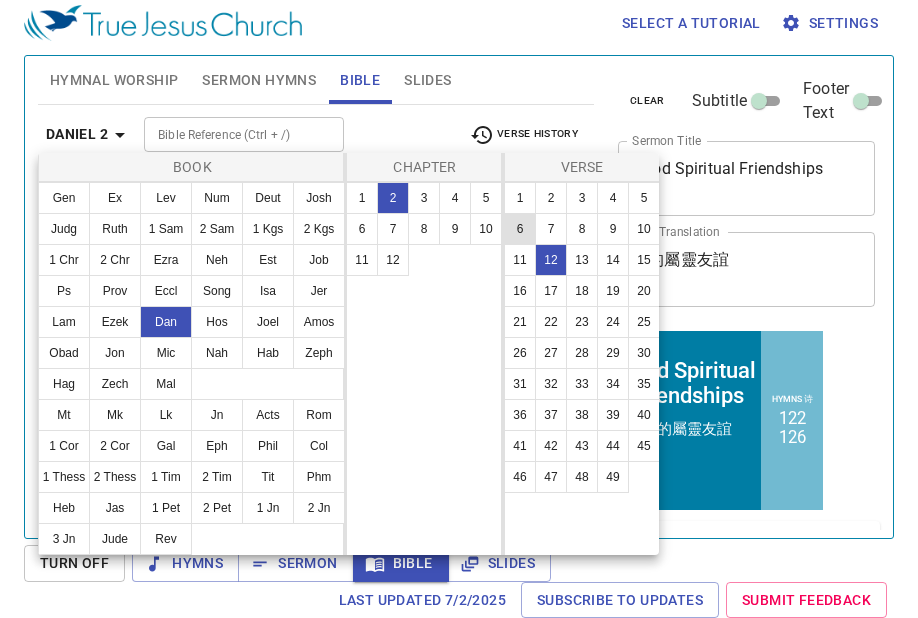 click on "7" at bounding box center [551, 229] 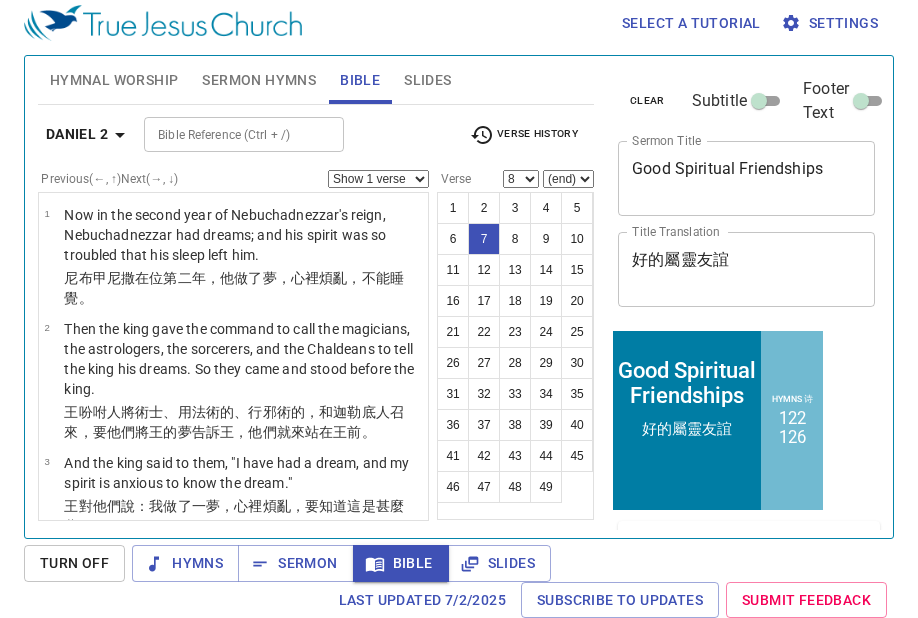 select on "7" 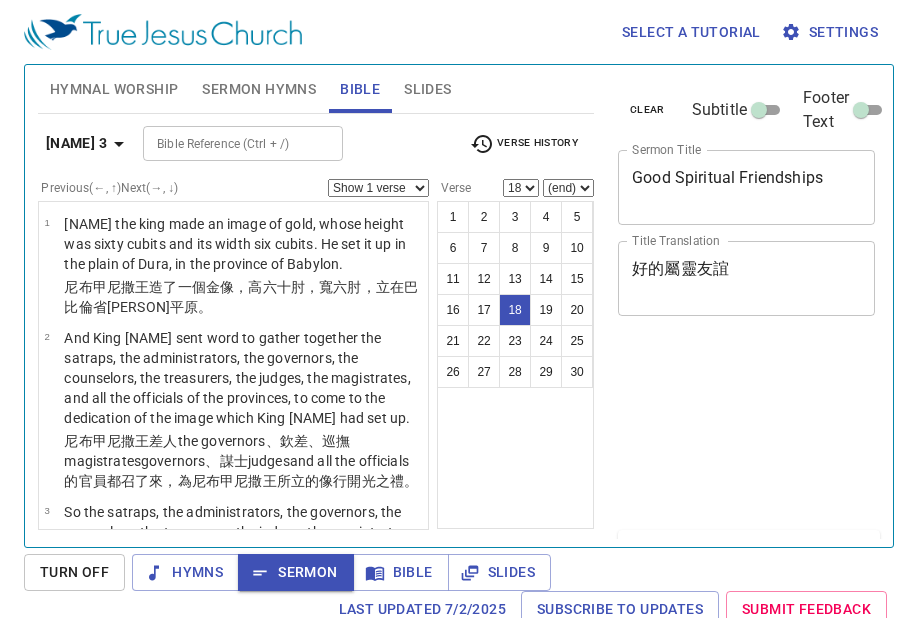 select on "18" 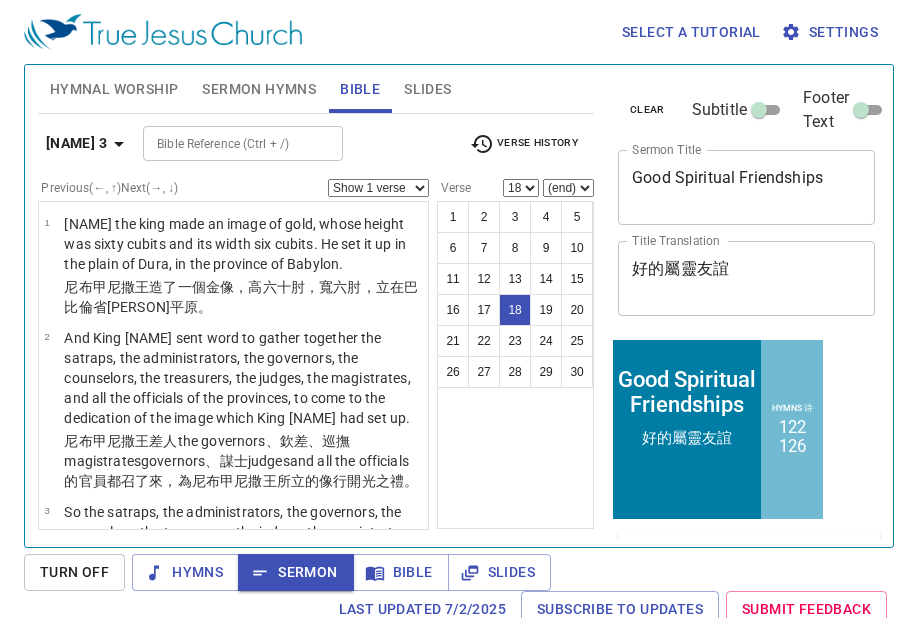 scroll, scrollTop: 9, scrollLeft: 0, axis: vertical 